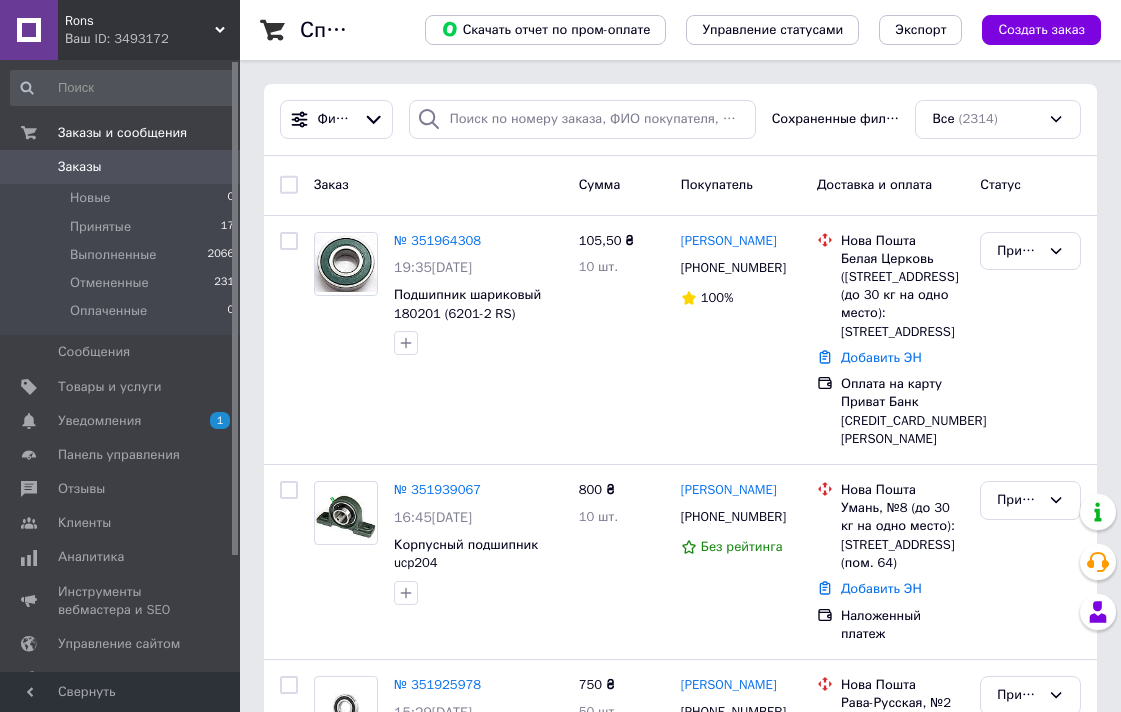 scroll, scrollTop: 0, scrollLeft: 0, axis: both 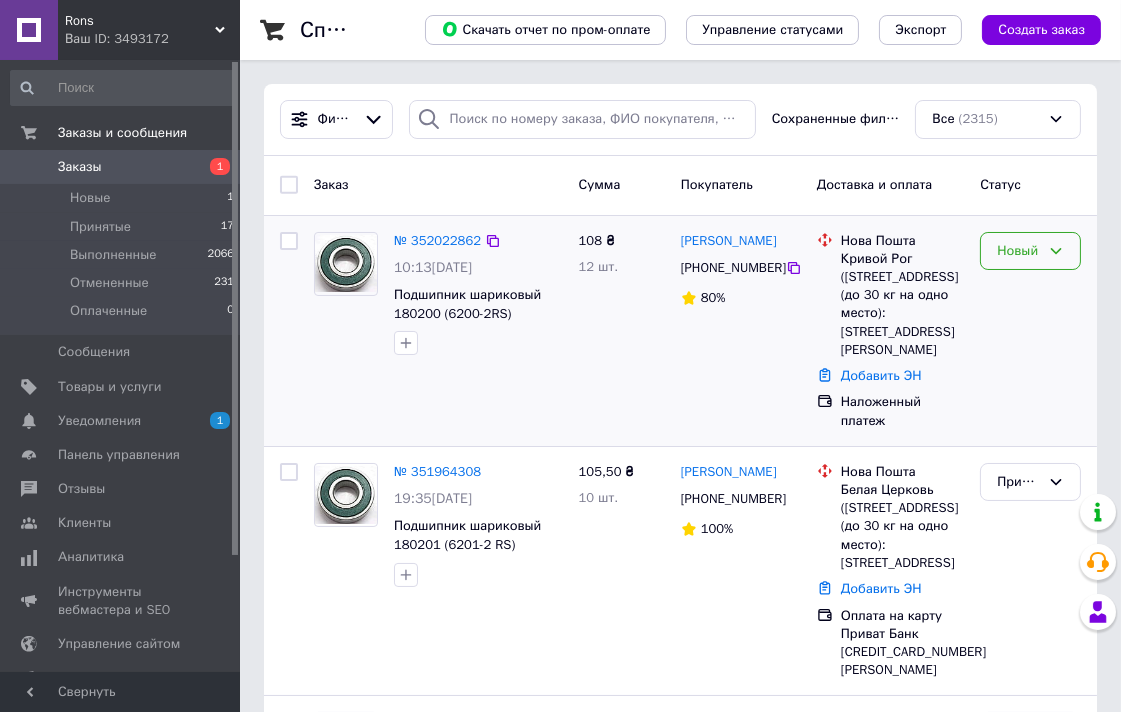 click on "Новый" at bounding box center [1018, 251] 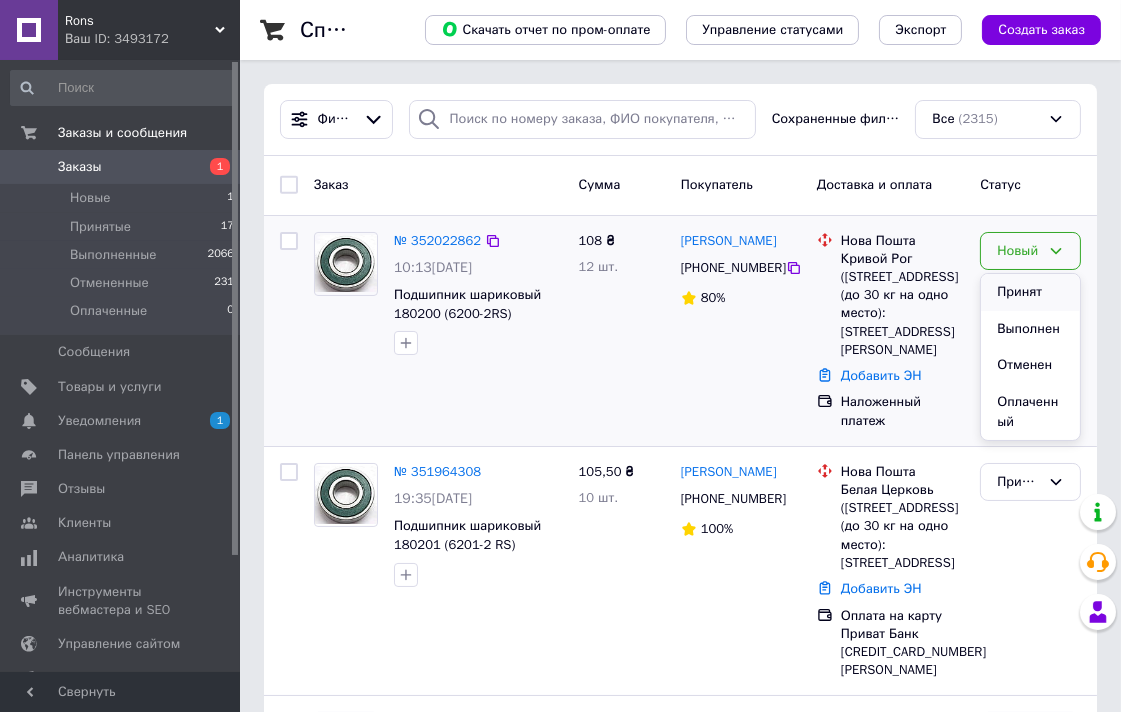 click on "Принят" at bounding box center (1030, 292) 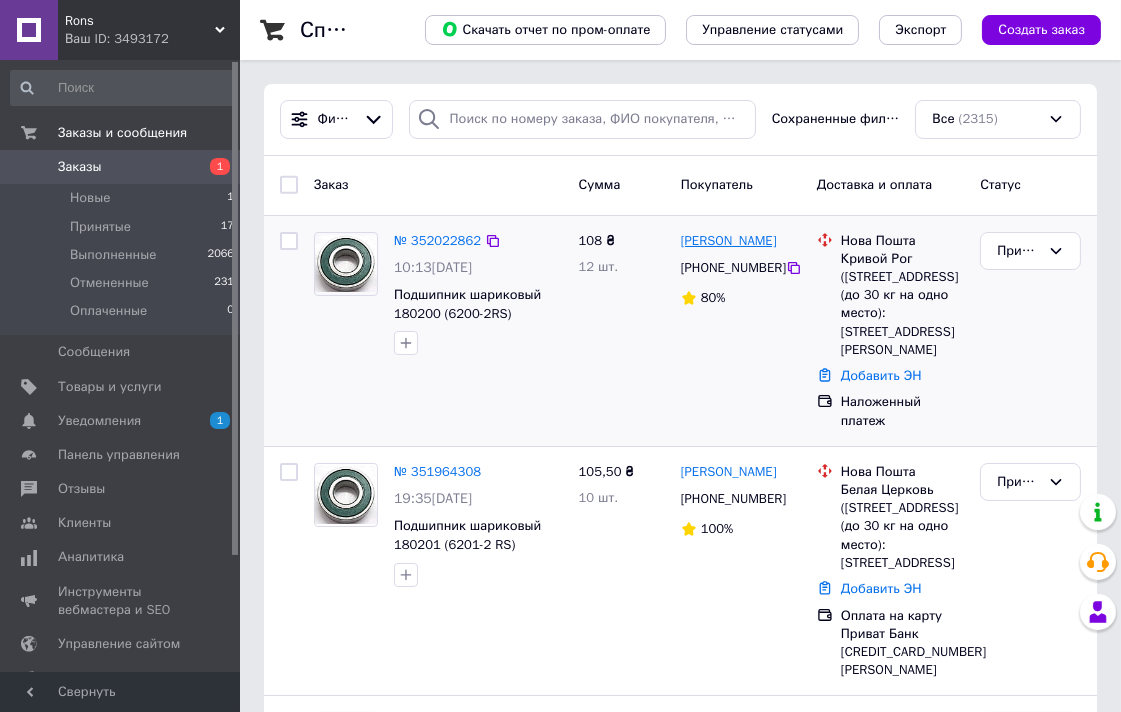 click on "[PERSON_NAME]" at bounding box center (729, 241) 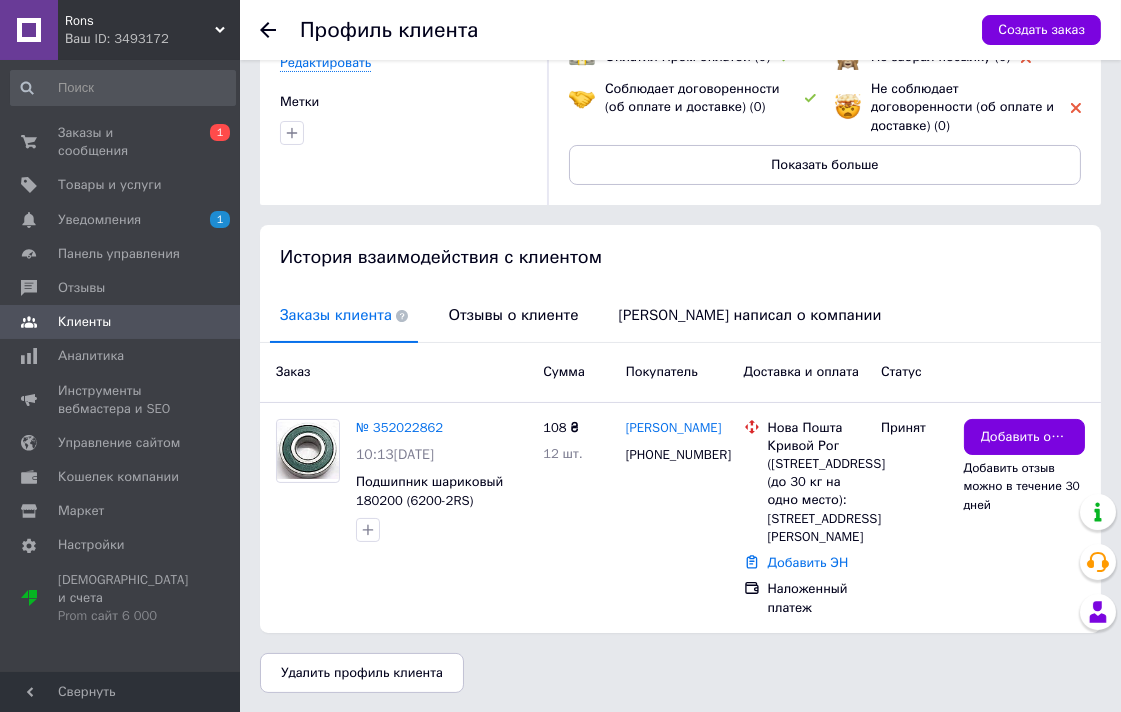 scroll, scrollTop: 0, scrollLeft: 0, axis: both 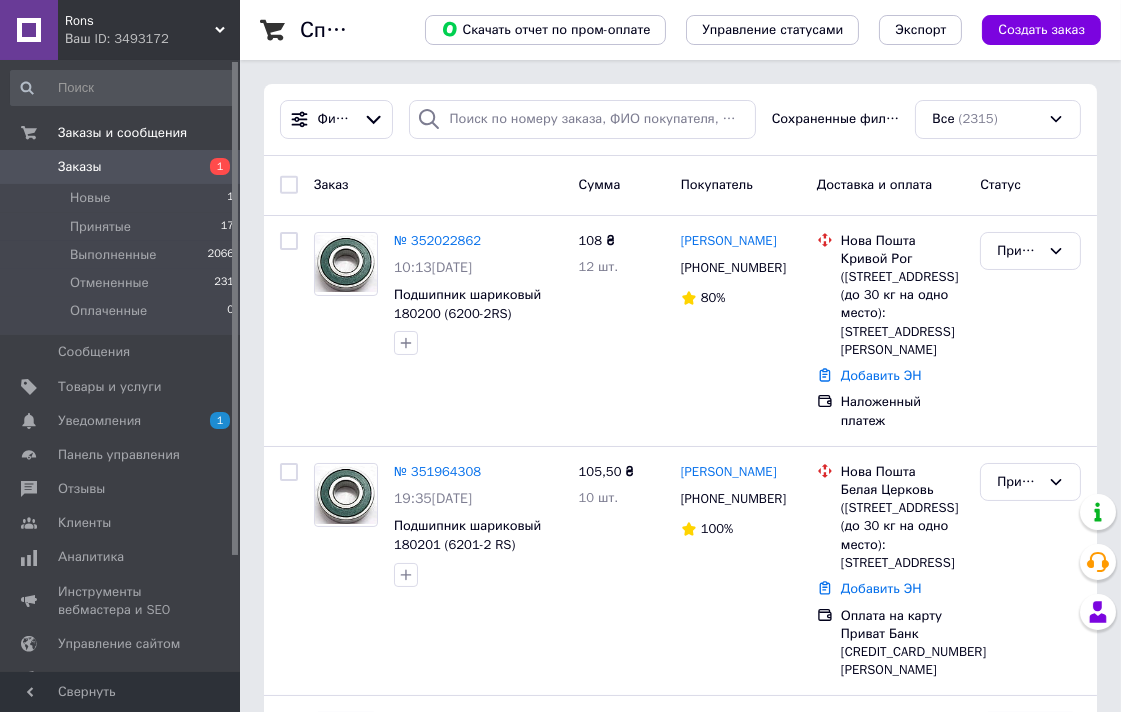 click on "Заказы 1" at bounding box center (123, 167) 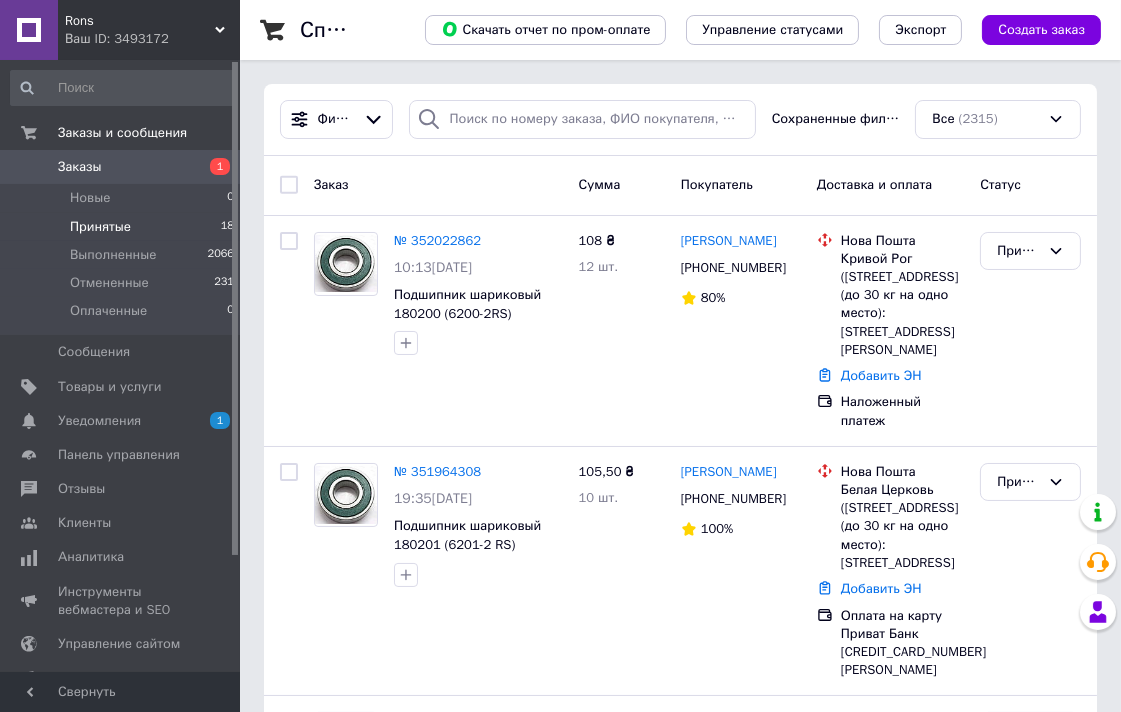 click on "Принятые" at bounding box center [100, 227] 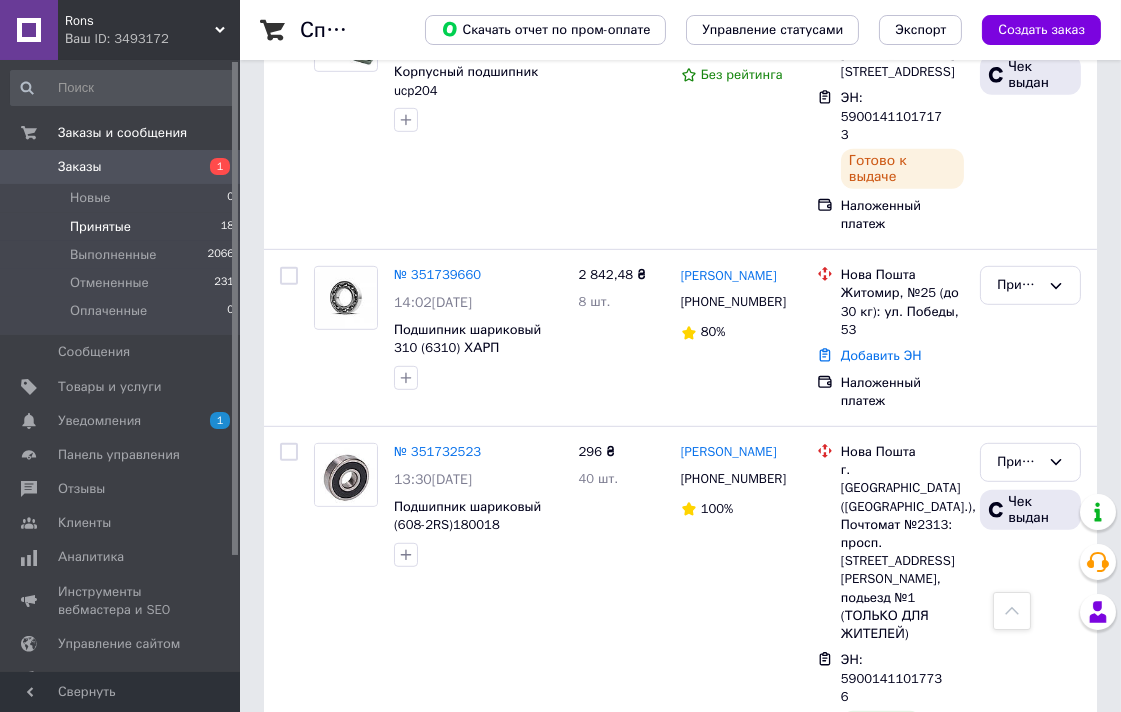 scroll, scrollTop: 1666, scrollLeft: 0, axis: vertical 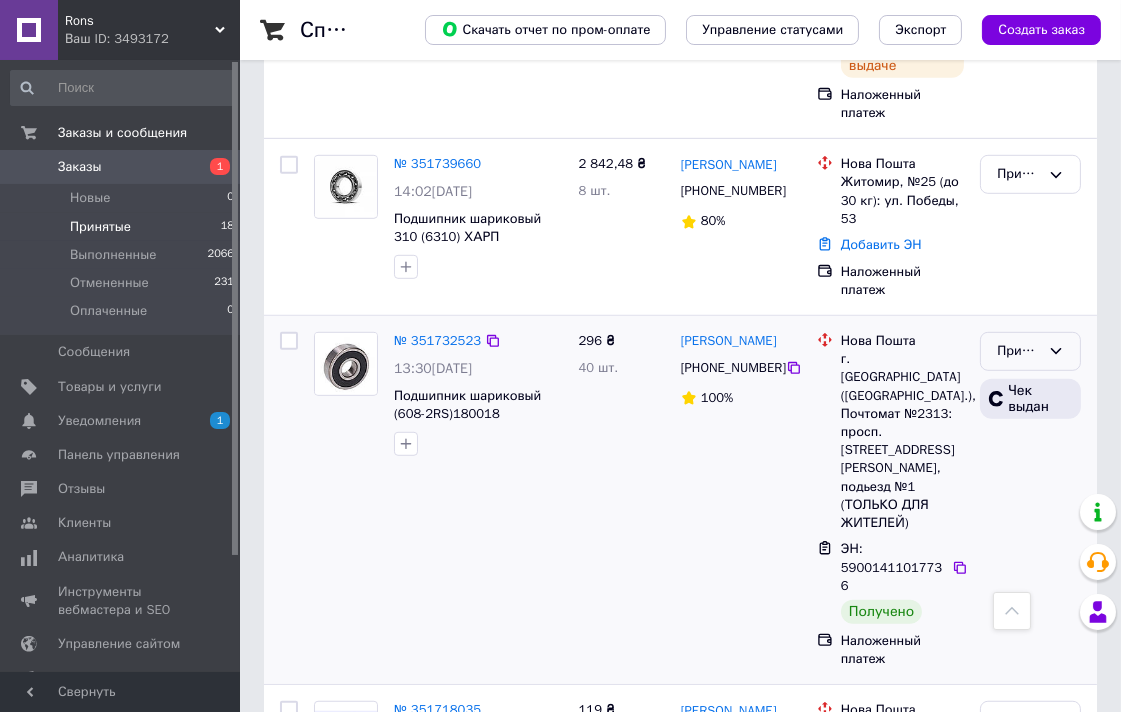 click on "Принят" at bounding box center [1018, 351] 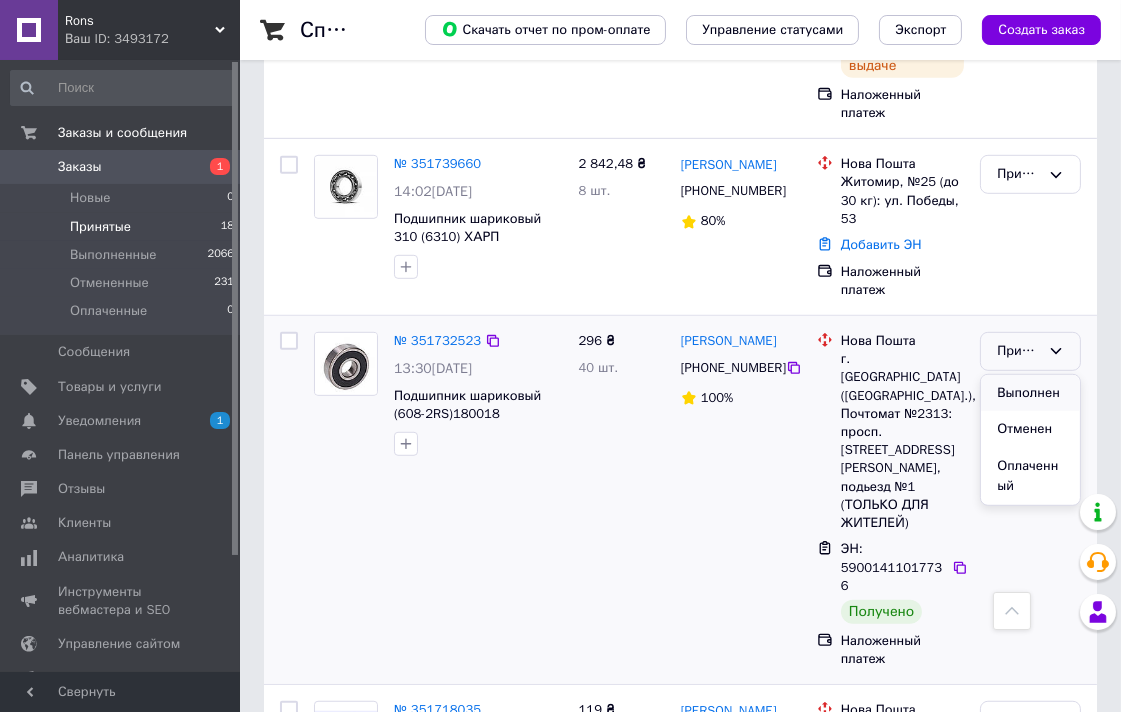 click on "Выполнен" at bounding box center (1030, 393) 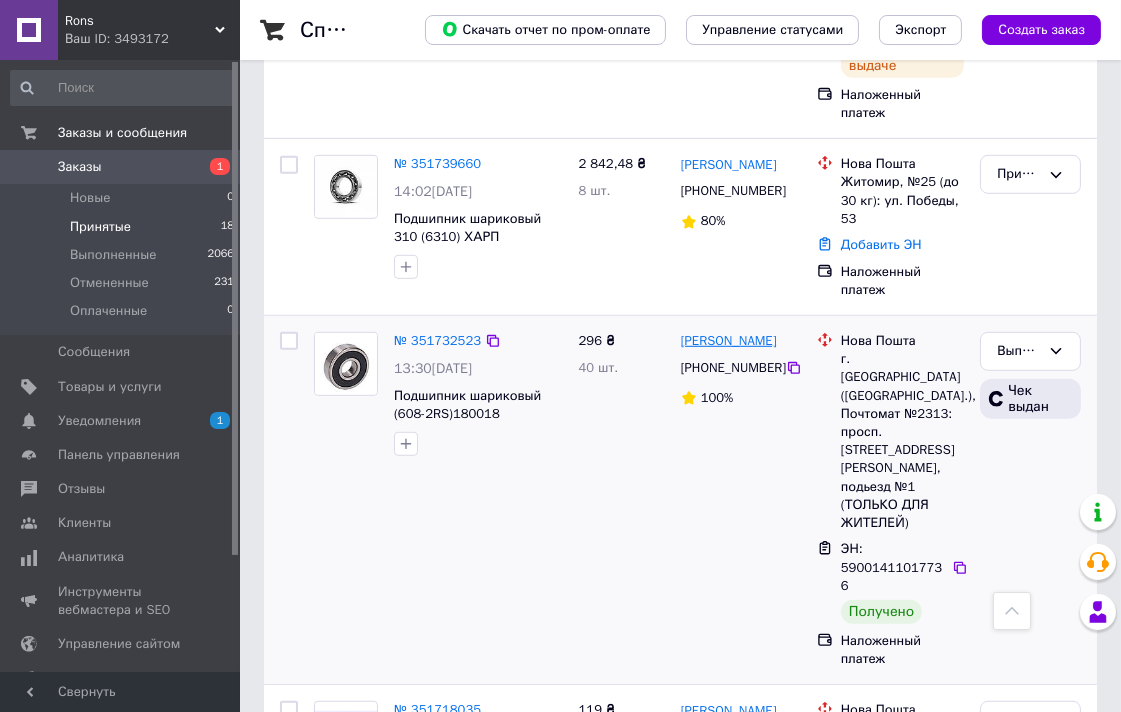 click on "[PERSON_NAME]" at bounding box center [729, 341] 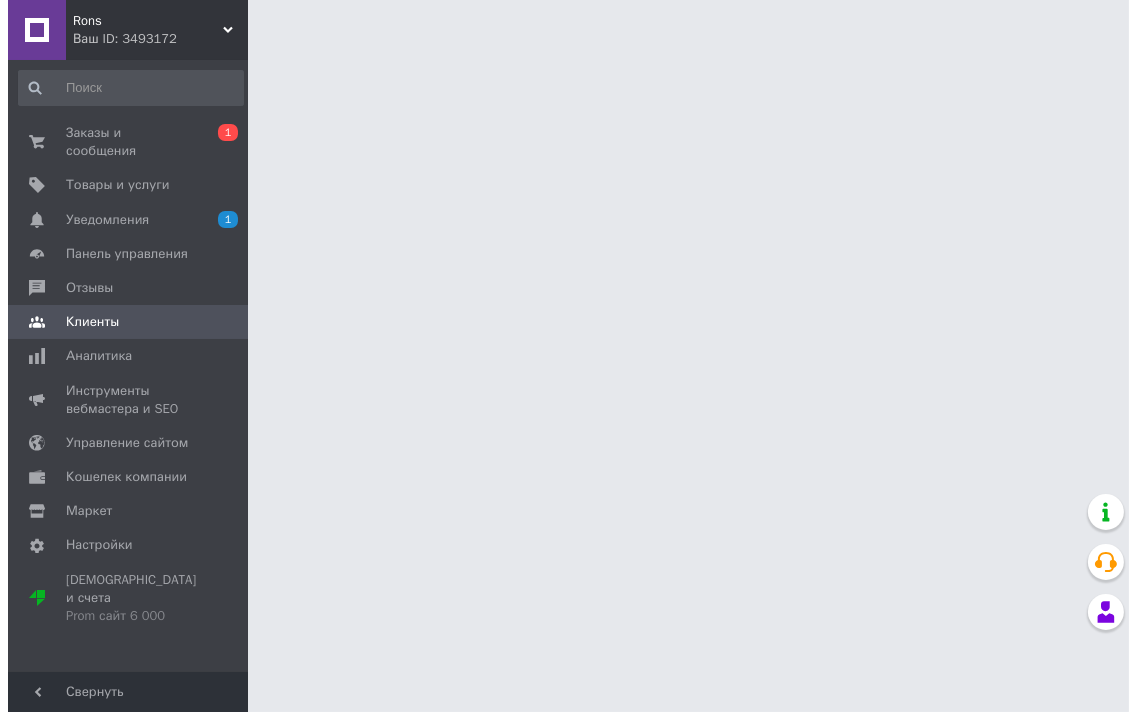 scroll, scrollTop: 0, scrollLeft: 0, axis: both 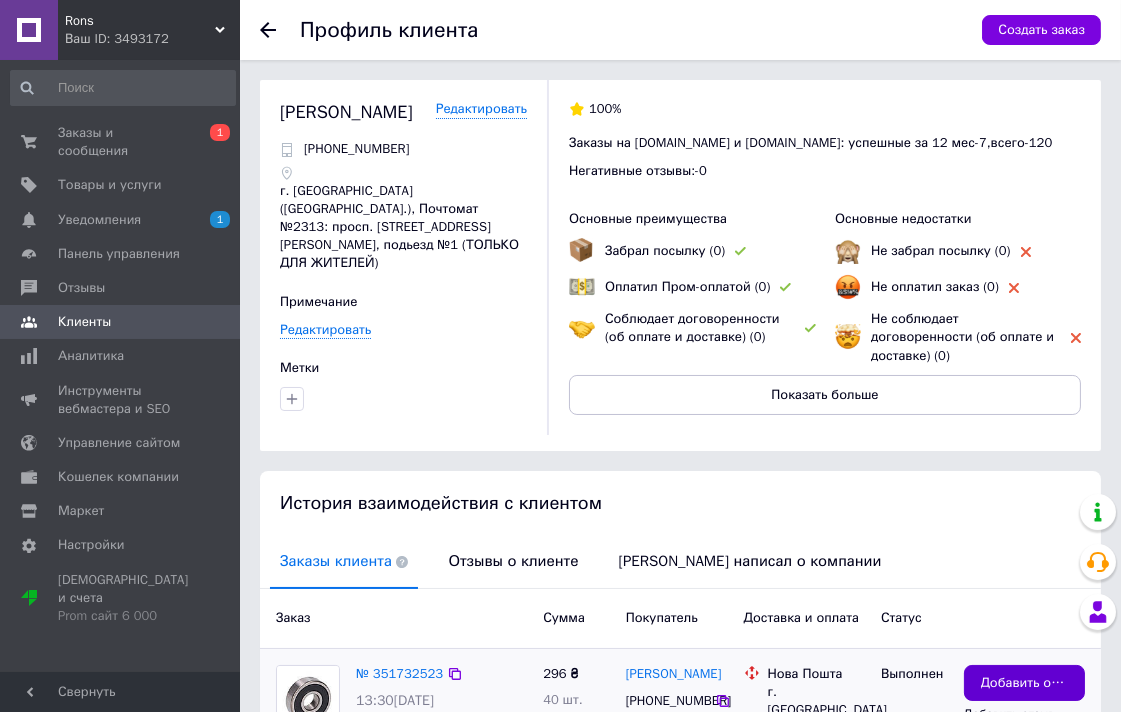 click on "Добавить отзыв" at bounding box center (1024, 683) 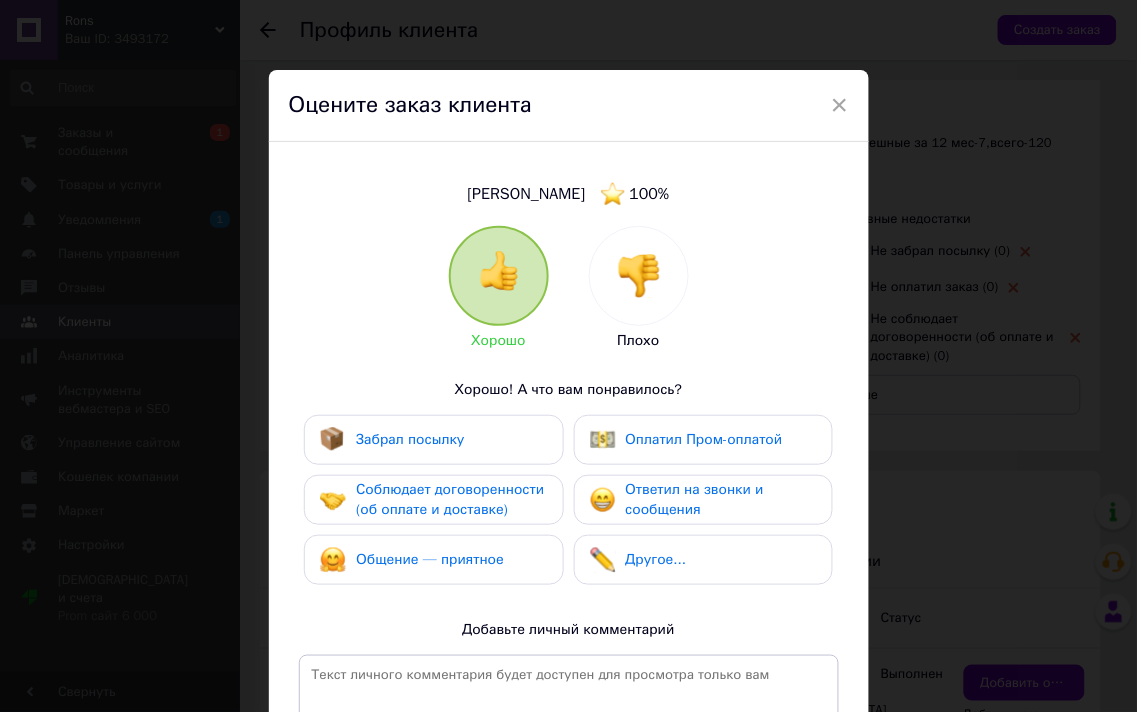 click on "Забрал посылку" at bounding box center [410, 439] 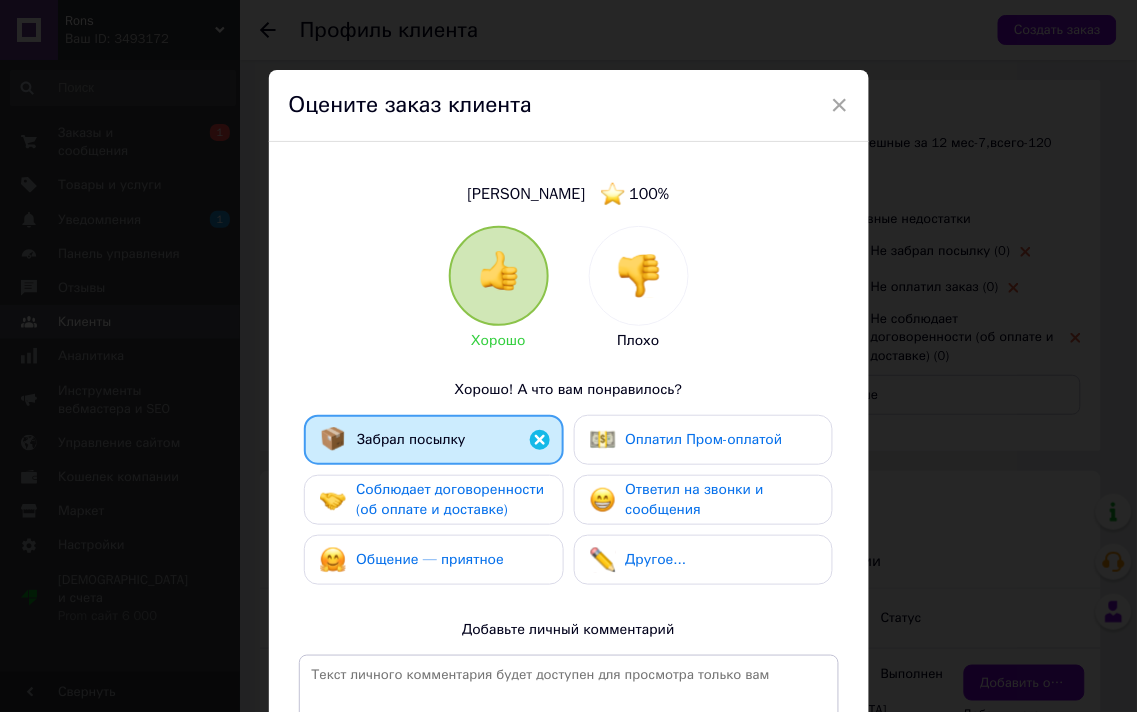 click on "Соблюдает договоренности (об оплате и доставке)" at bounding box center [450, 499] 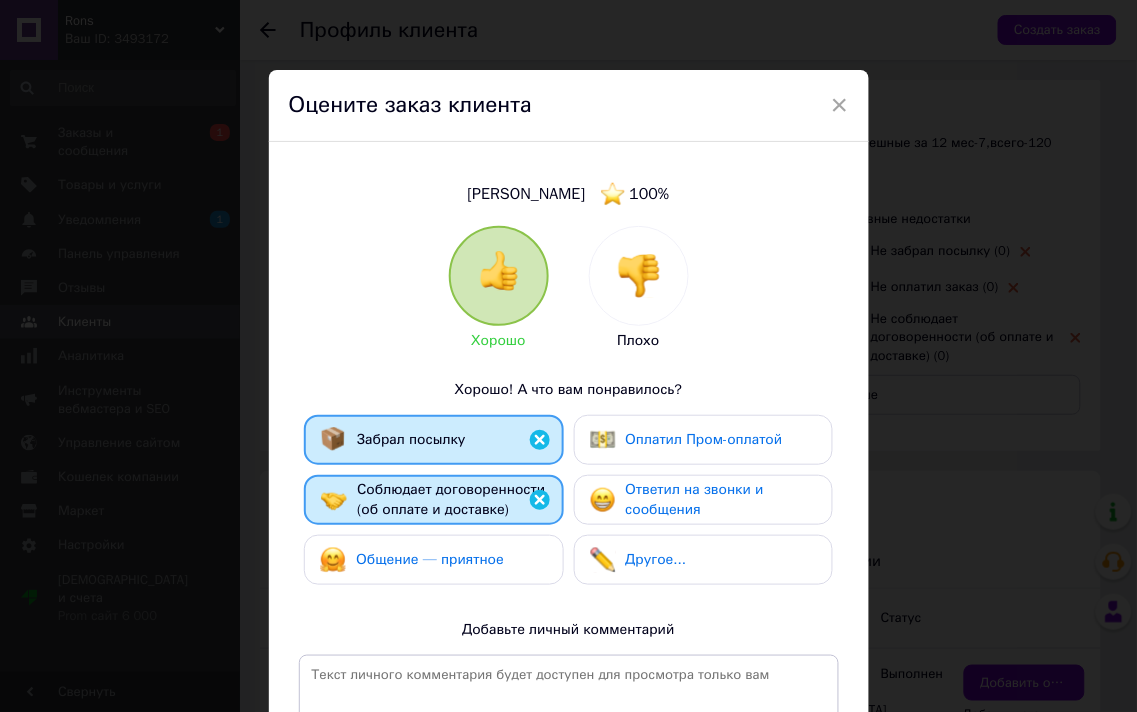 click on "Общение — приятное" at bounding box center [430, 559] 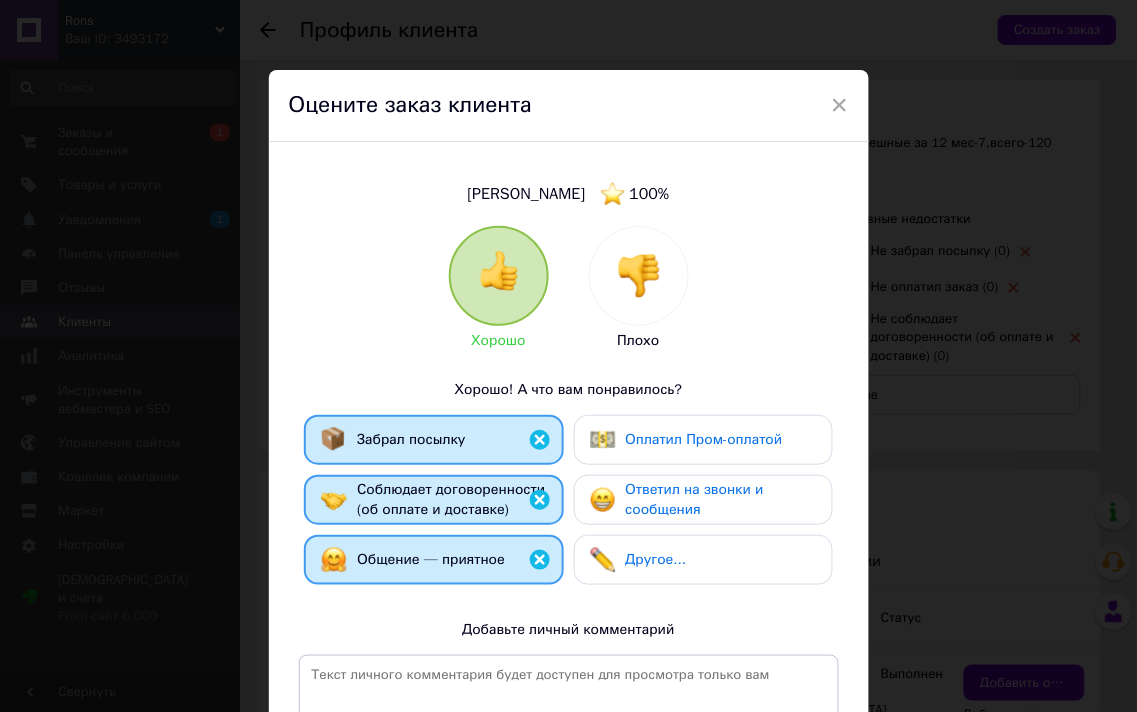 drag, startPoint x: 713, startPoint y: 508, endPoint x: 701, endPoint y: 505, distance: 12.369317 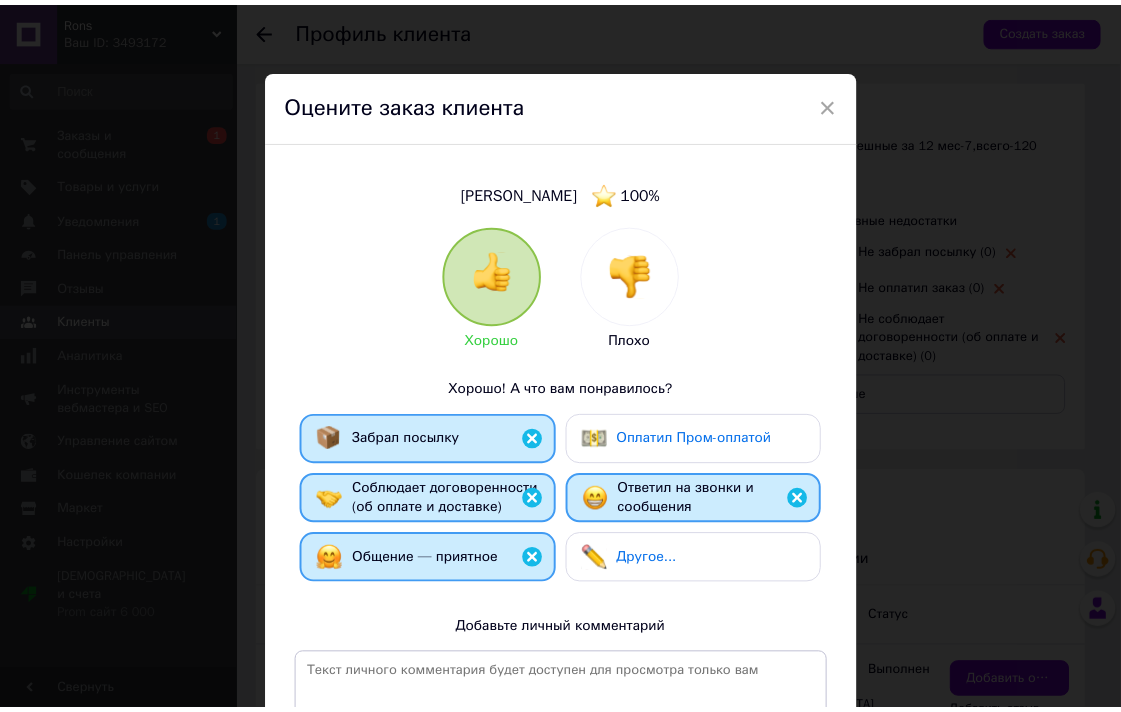 scroll, scrollTop: 222, scrollLeft: 0, axis: vertical 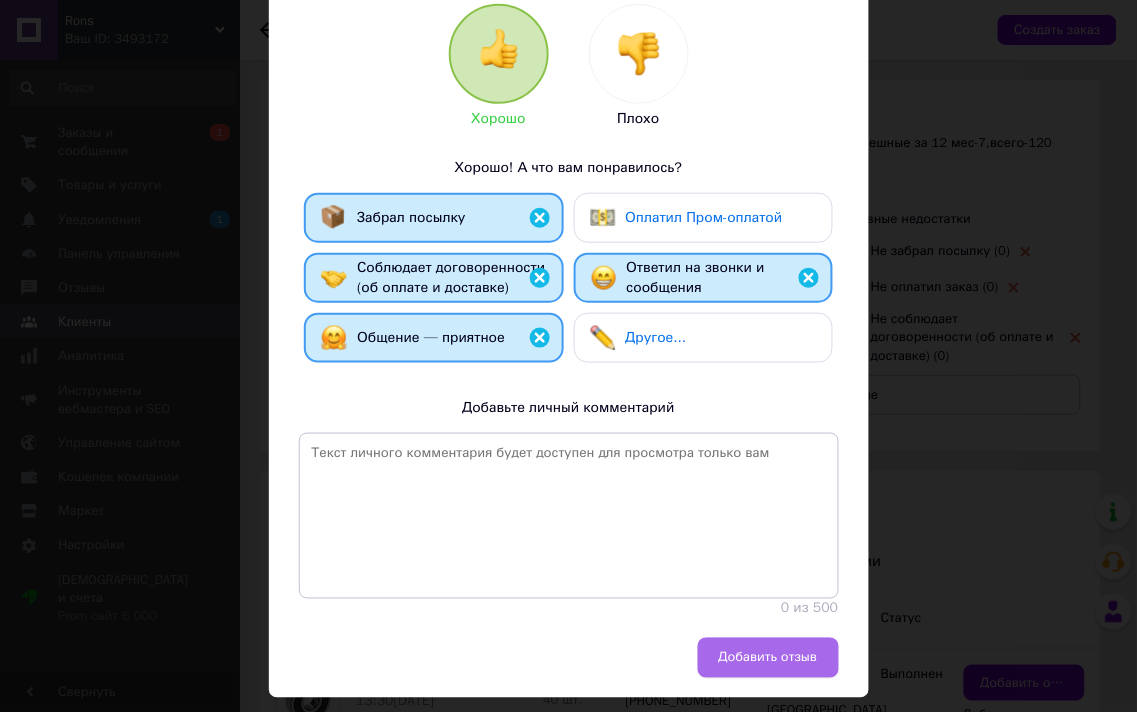 click on "Добавить отзыв" at bounding box center (768, 658) 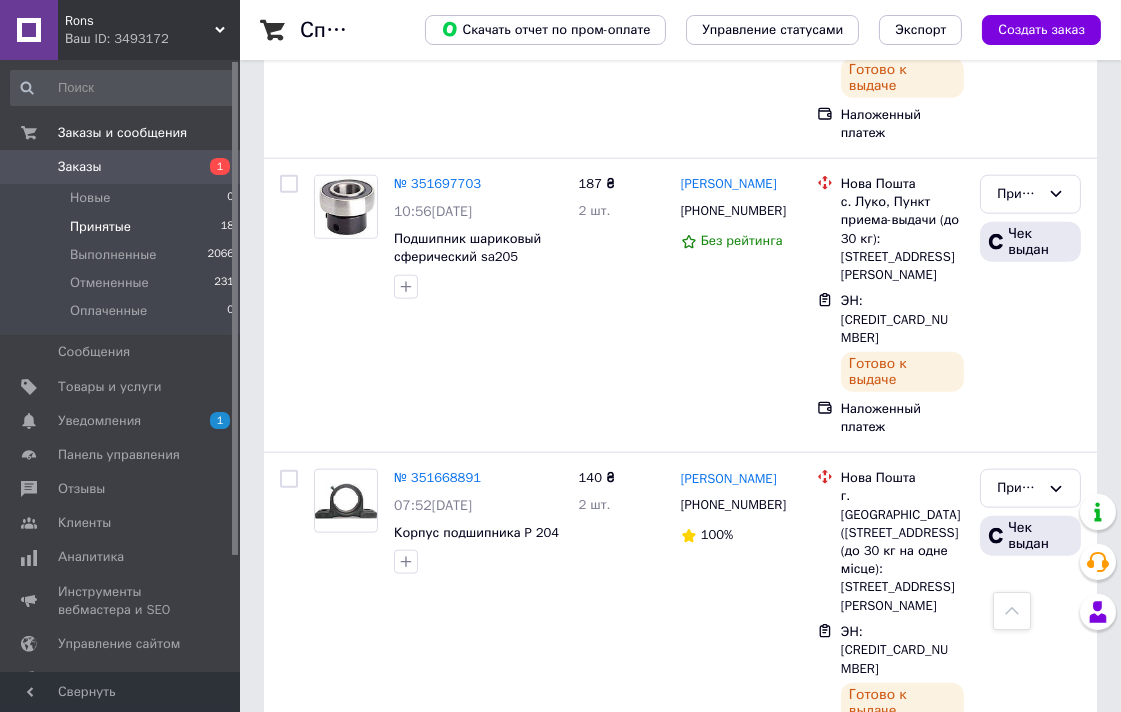 scroll, scrollTop: 2982, scrollLeft: 0, axis: vertical 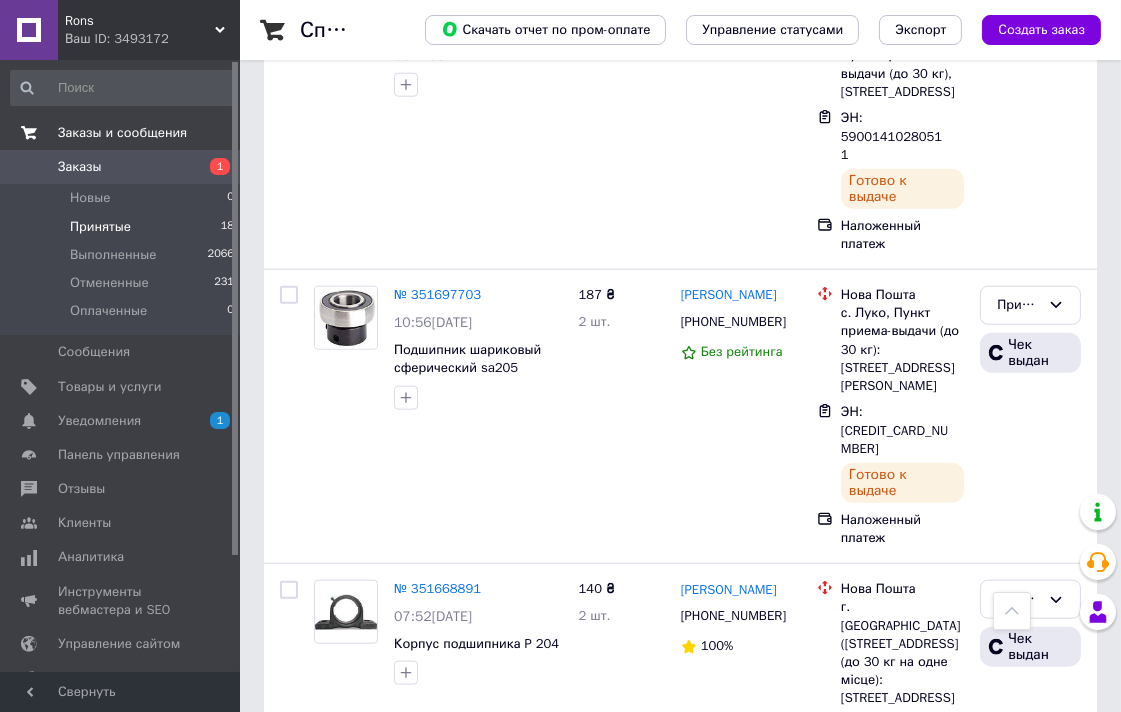 click on "Заказы и сообщения" at bounding box center (122, 133) 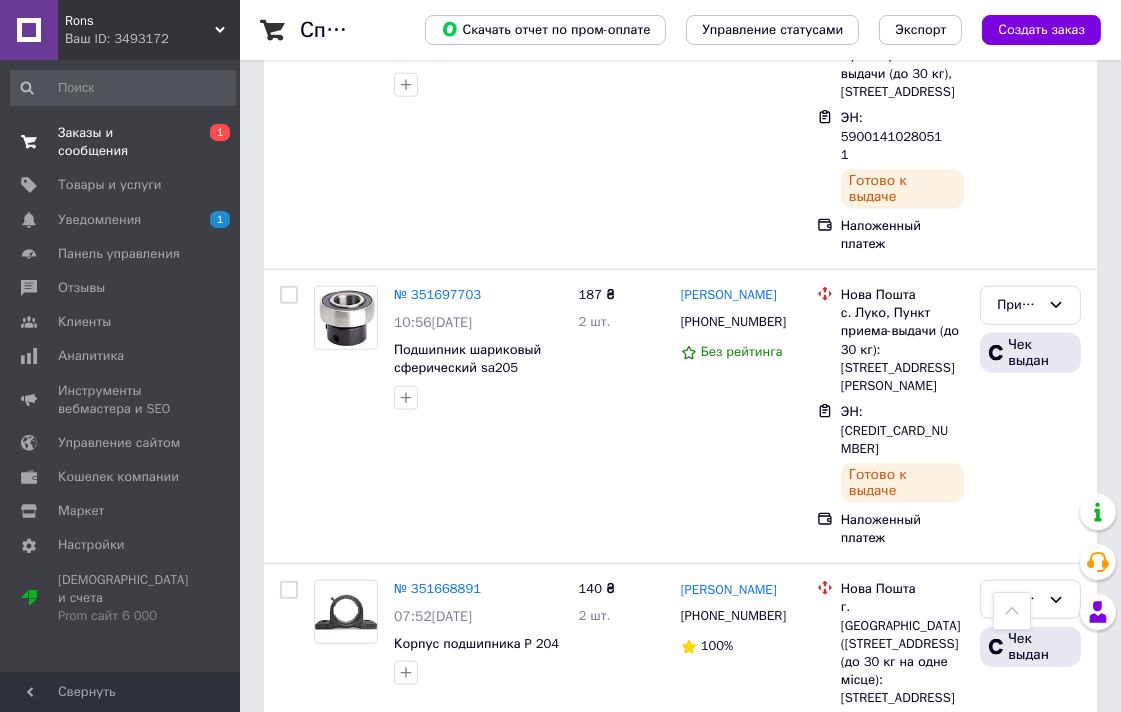 click on "Заказы и сообщения" at bounding box center (121, 142) 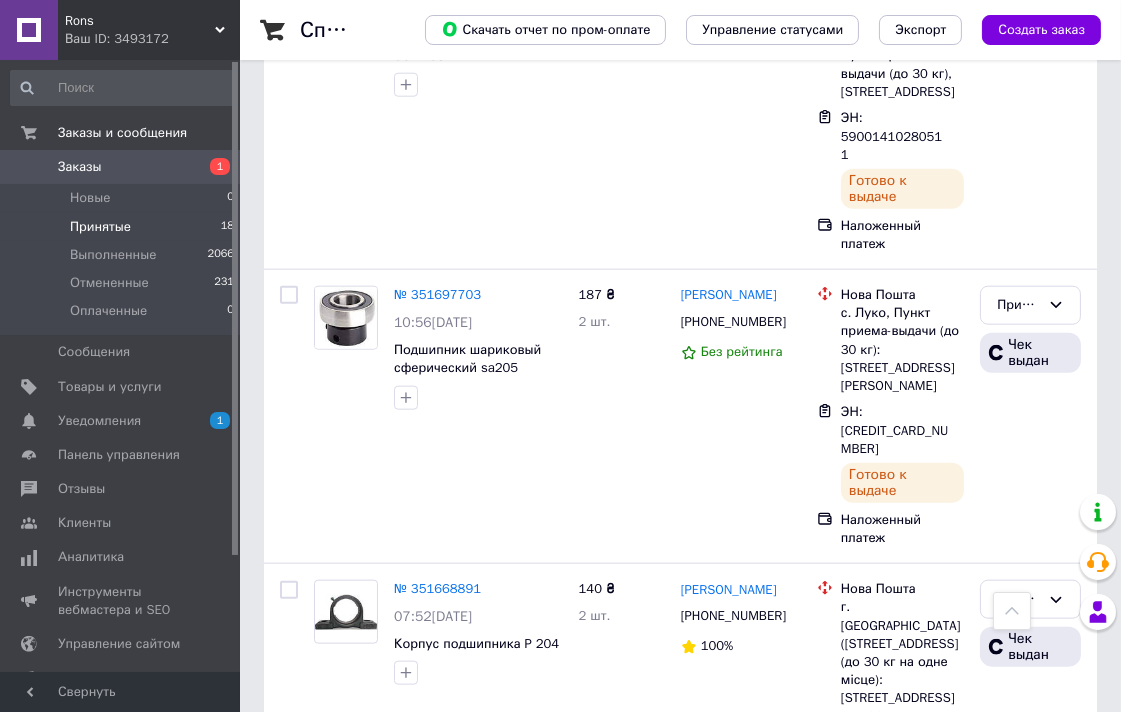 click on "Заказы" at bounding box center [80, 167] 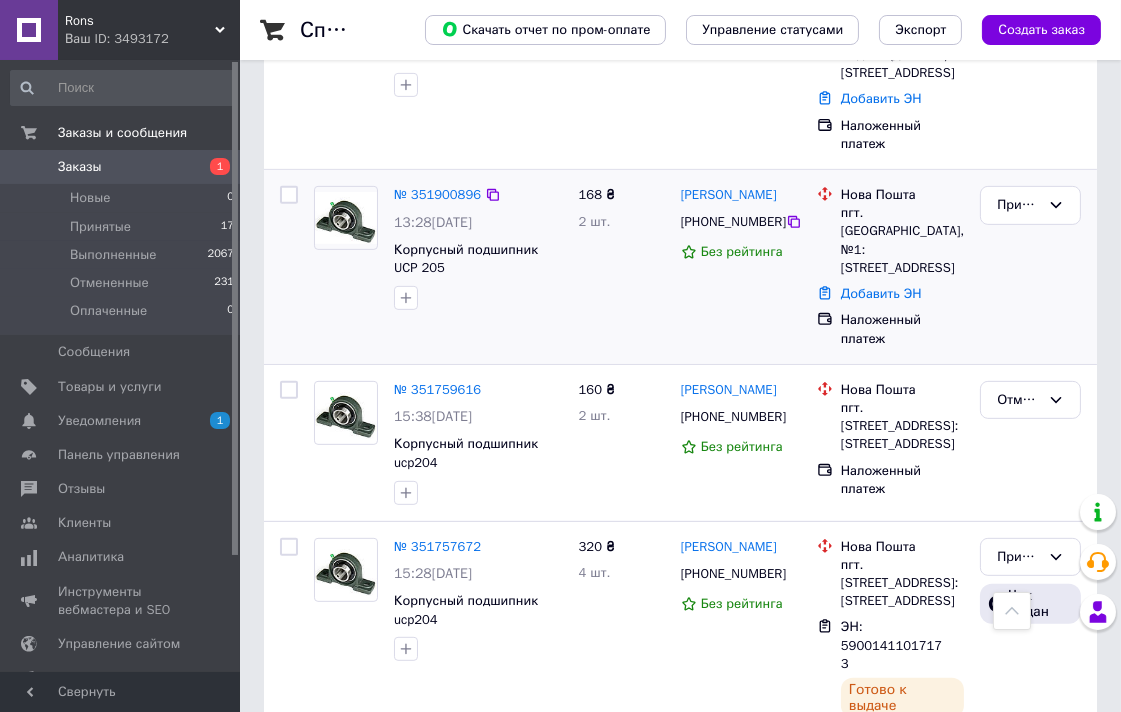 scroll, scrollTop: 1333, scrollLeft: 0, axis: vertical 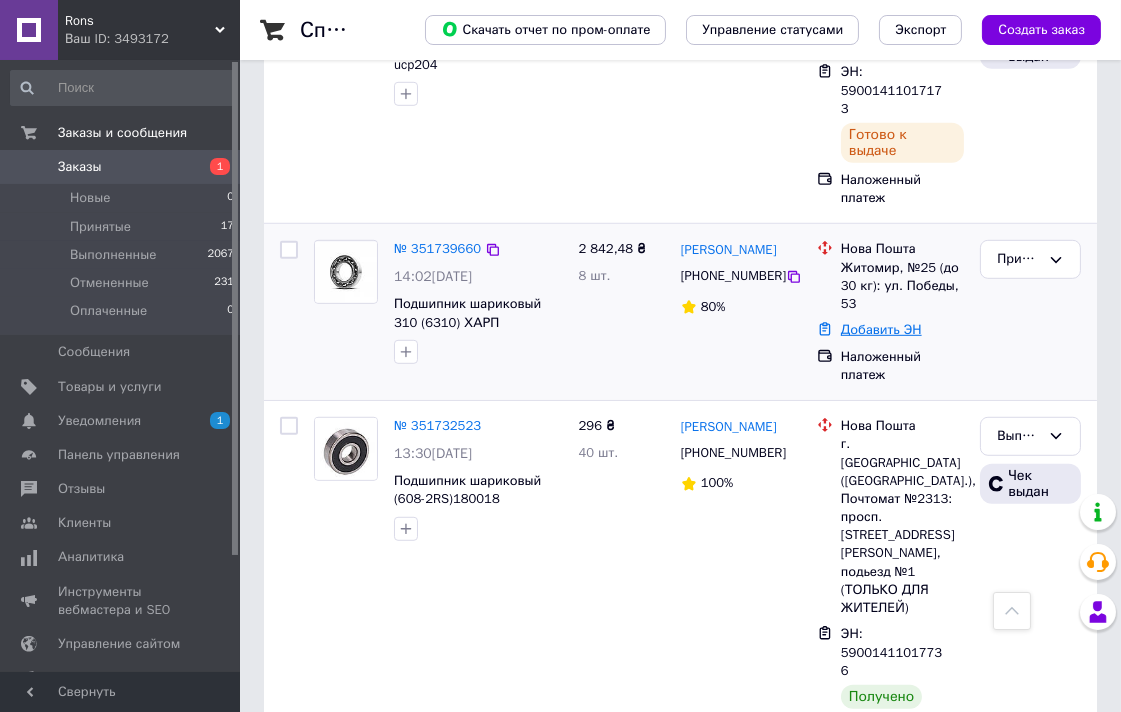 click on "Добавить ЭН" at bounding box center (881, 329) 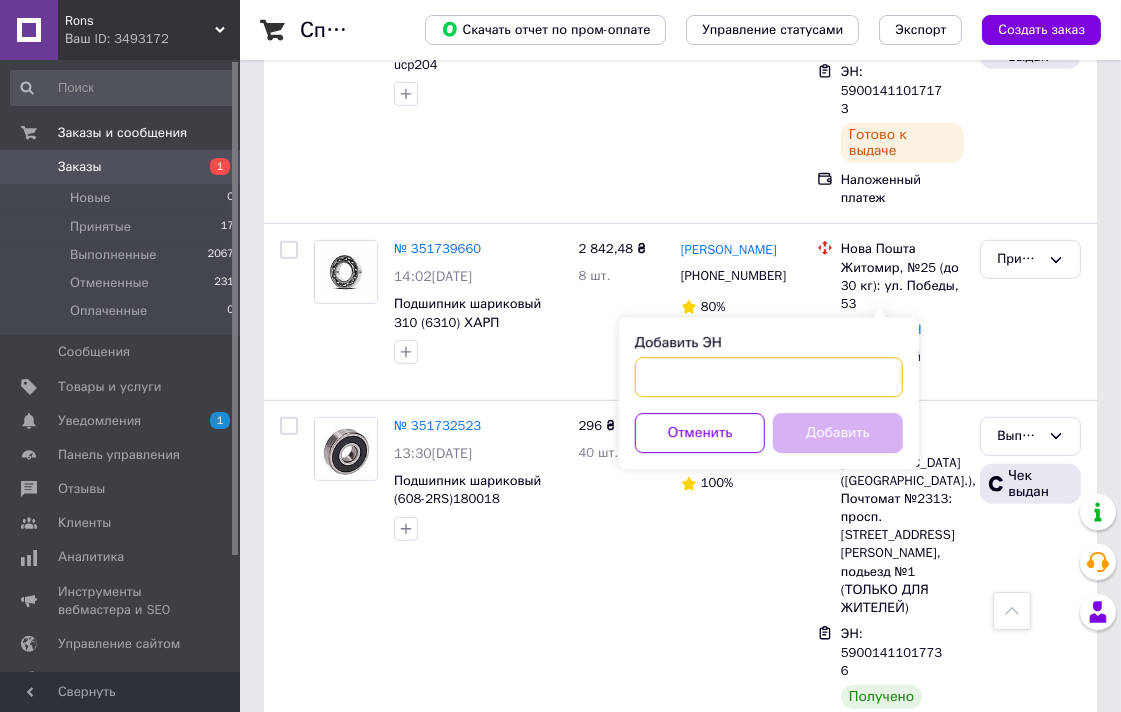 click on "Добавить ЭН" at bounding box center (769, 377) 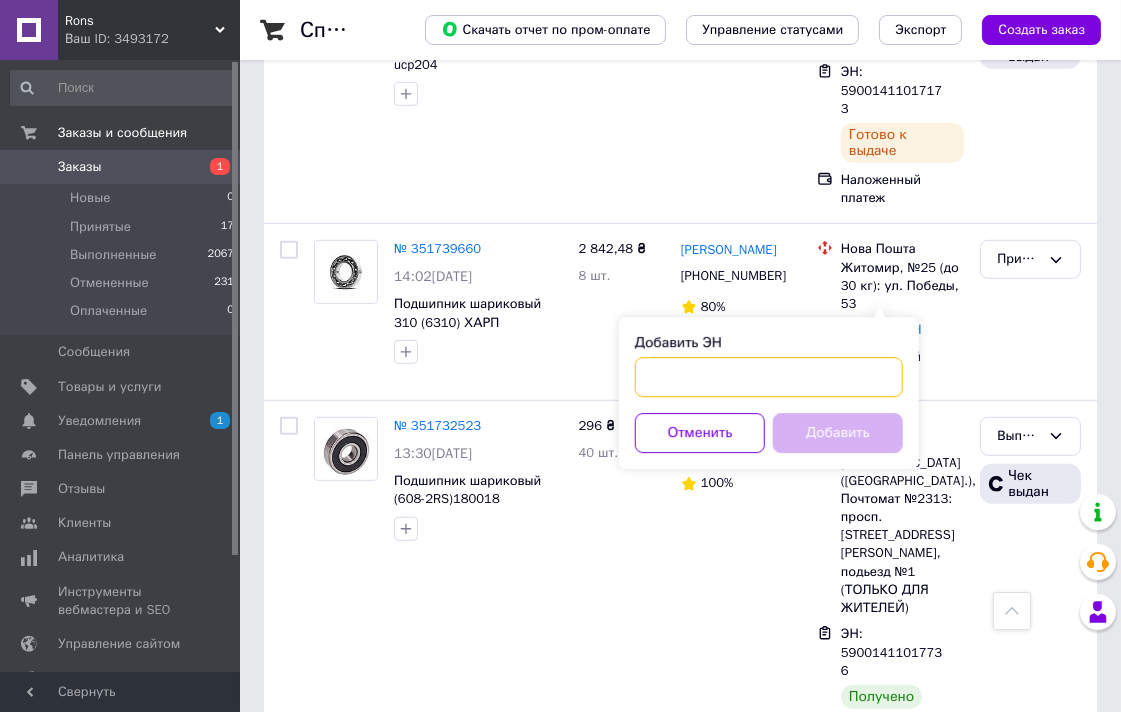 paste on "20451202011483" 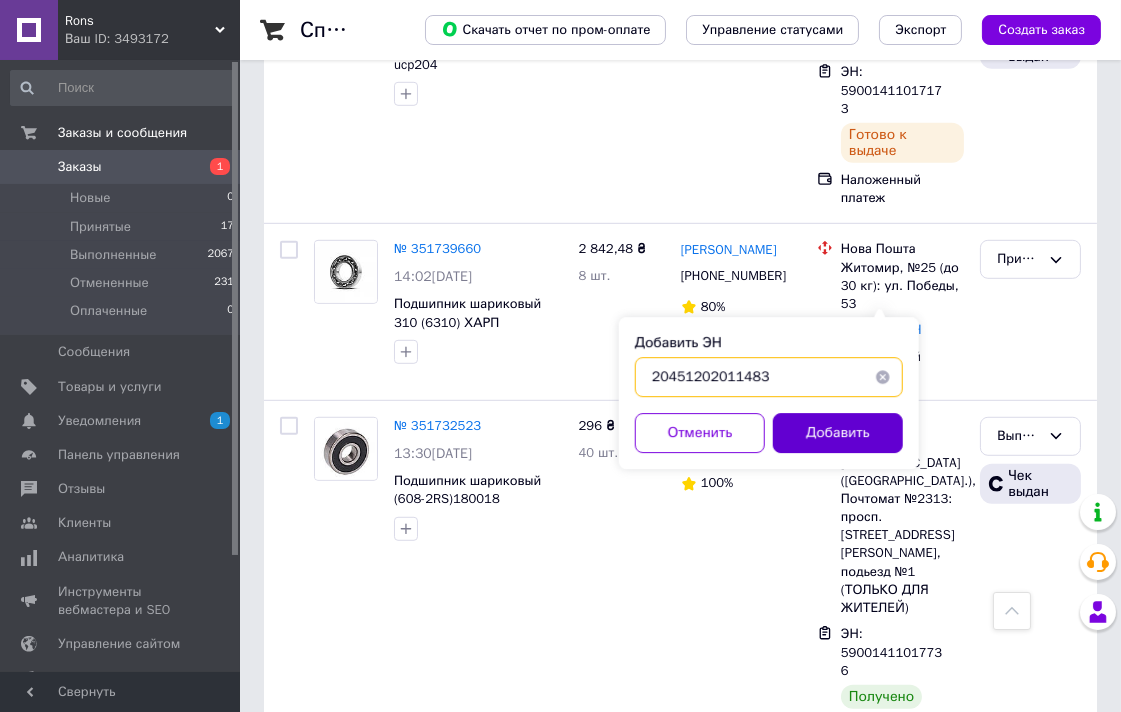 type on "20451202011483" 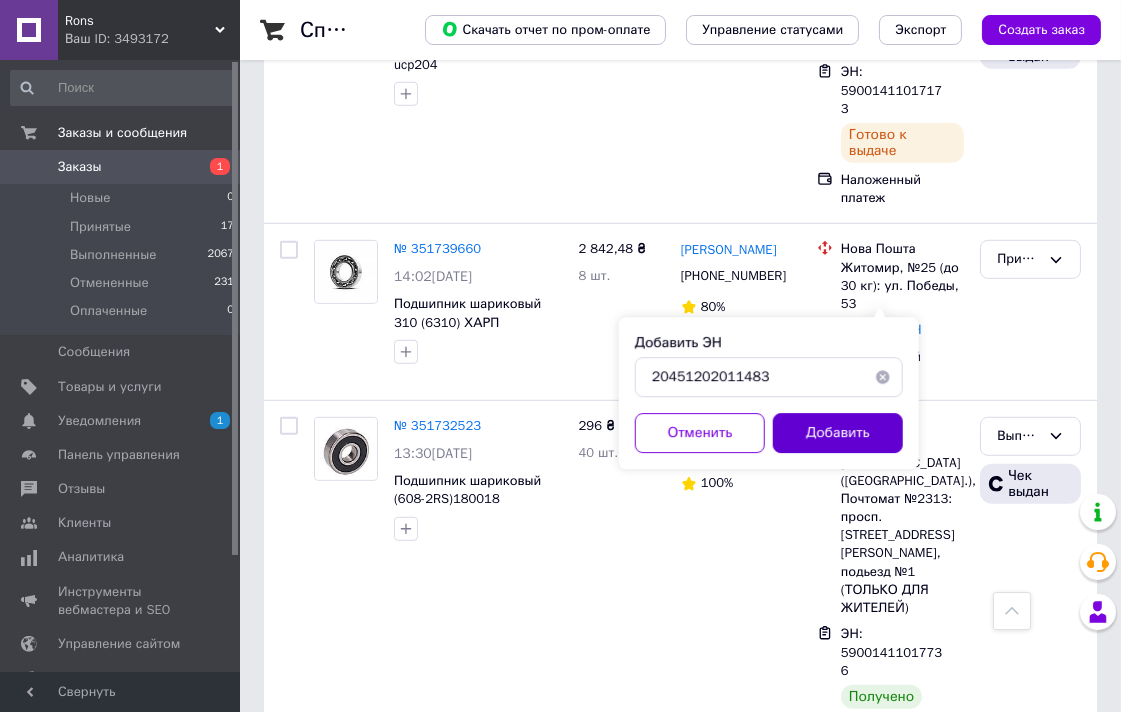 click on "Добавить" at bounding box center [838, 433] 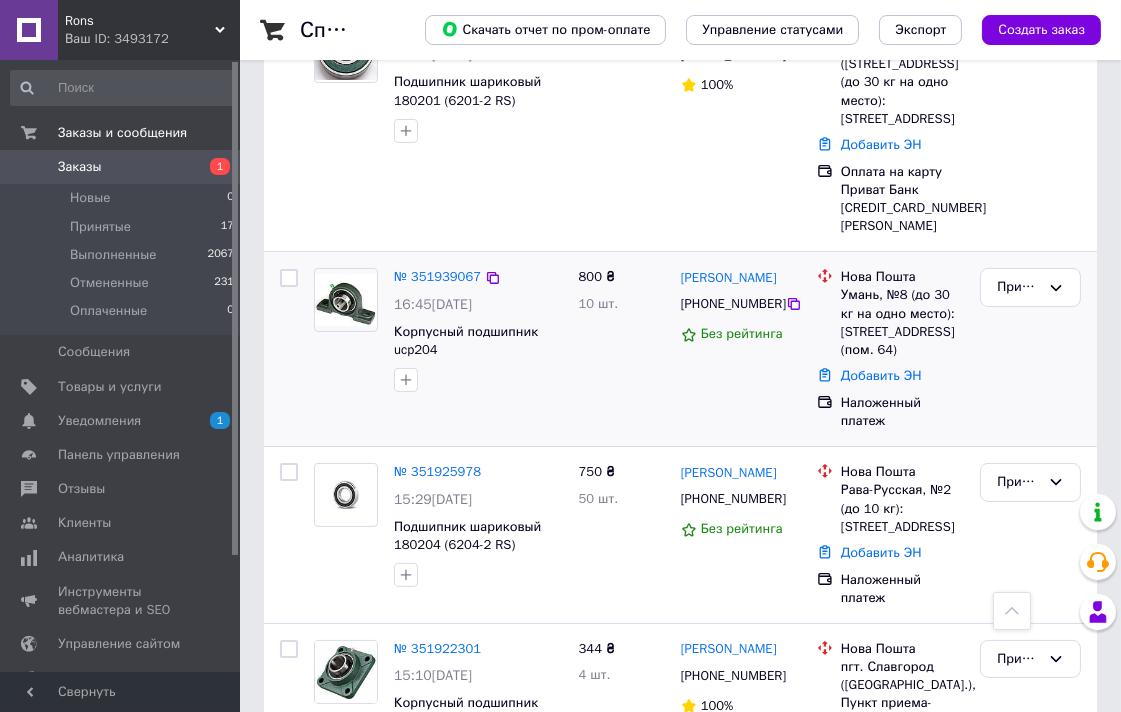 scroll, scrollTop: 666, scrollLeft: 0, axis: vertical 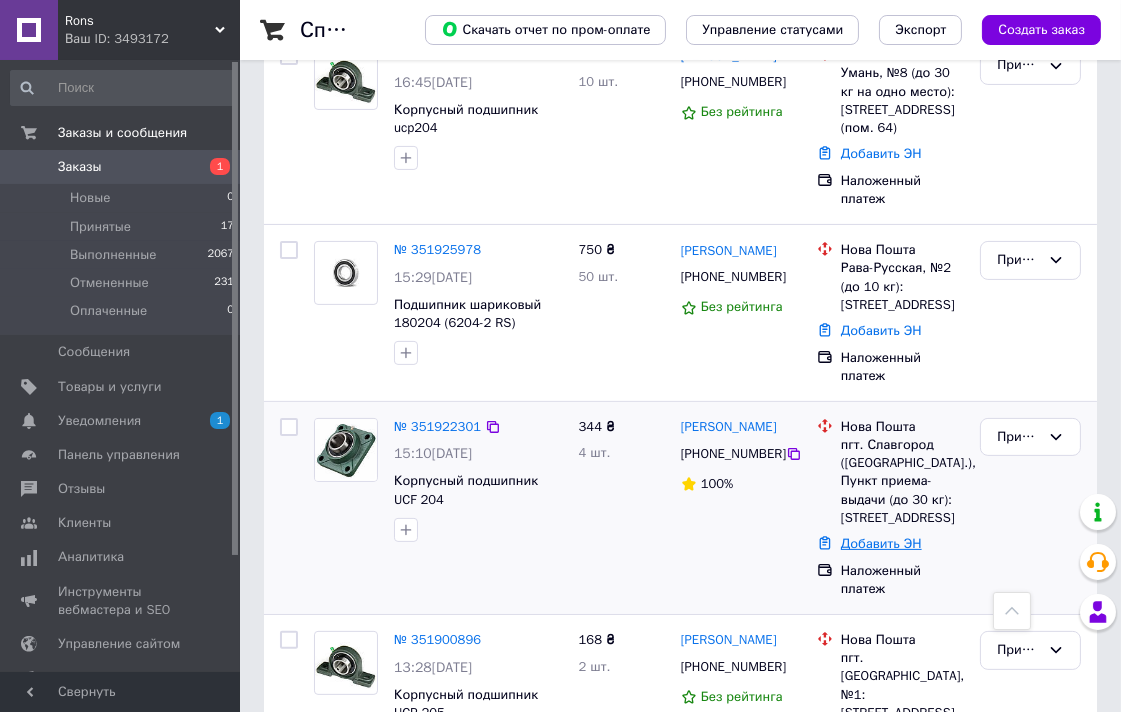 click on "Добавить ЭН" at bounding box center [881, 543] 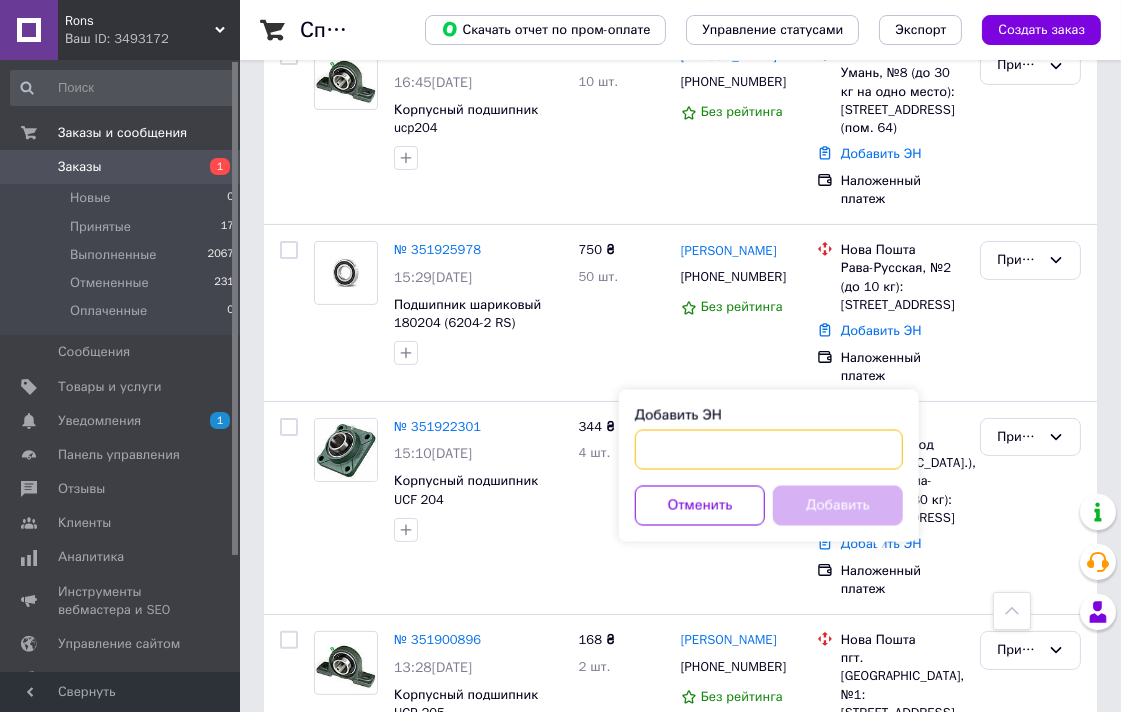 click on "Добавить ЭН" at bounding box center (769, 450) 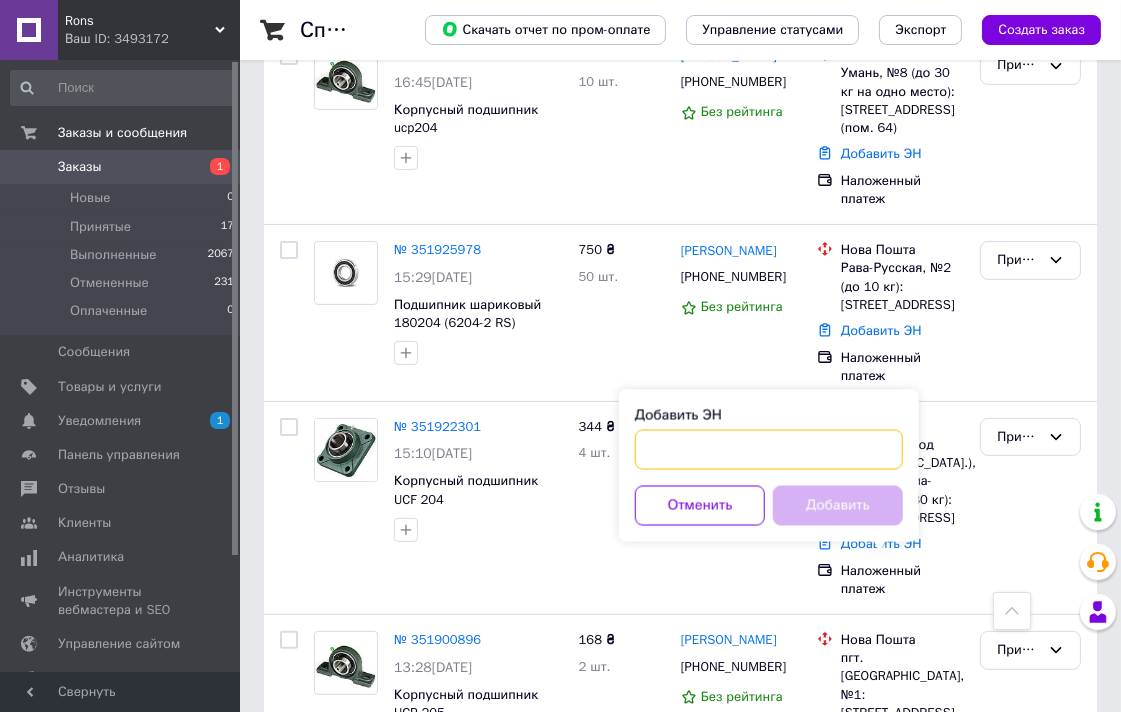 paste on "59001412079089" 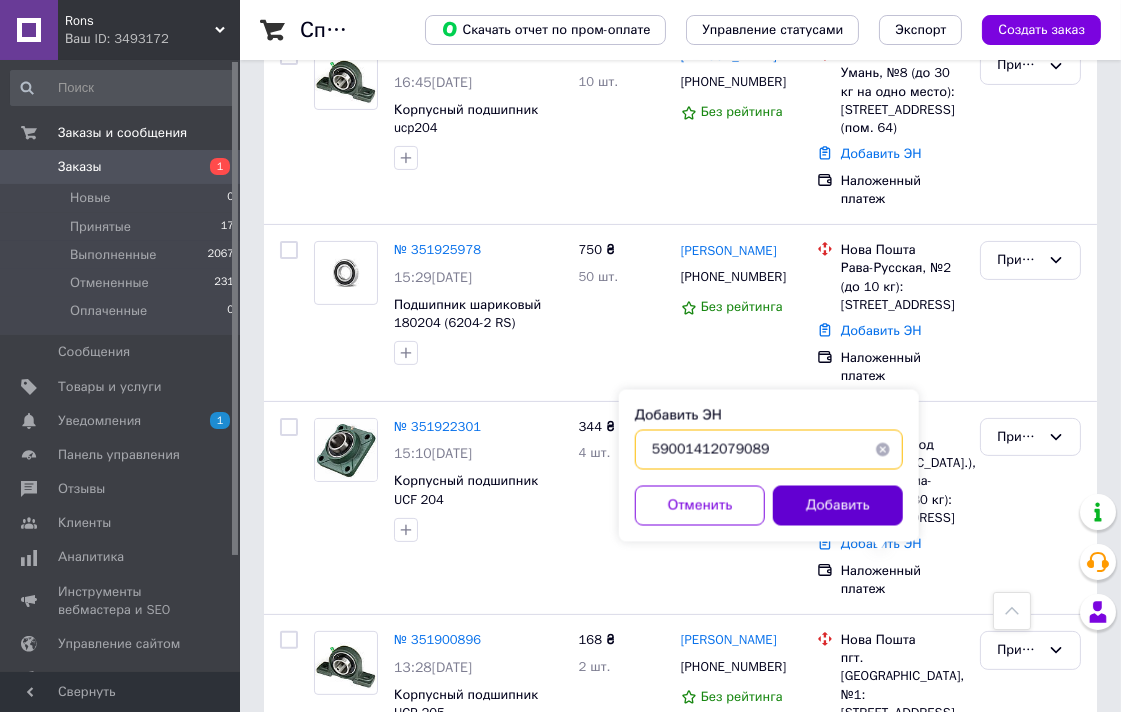 type on "59001412079089" 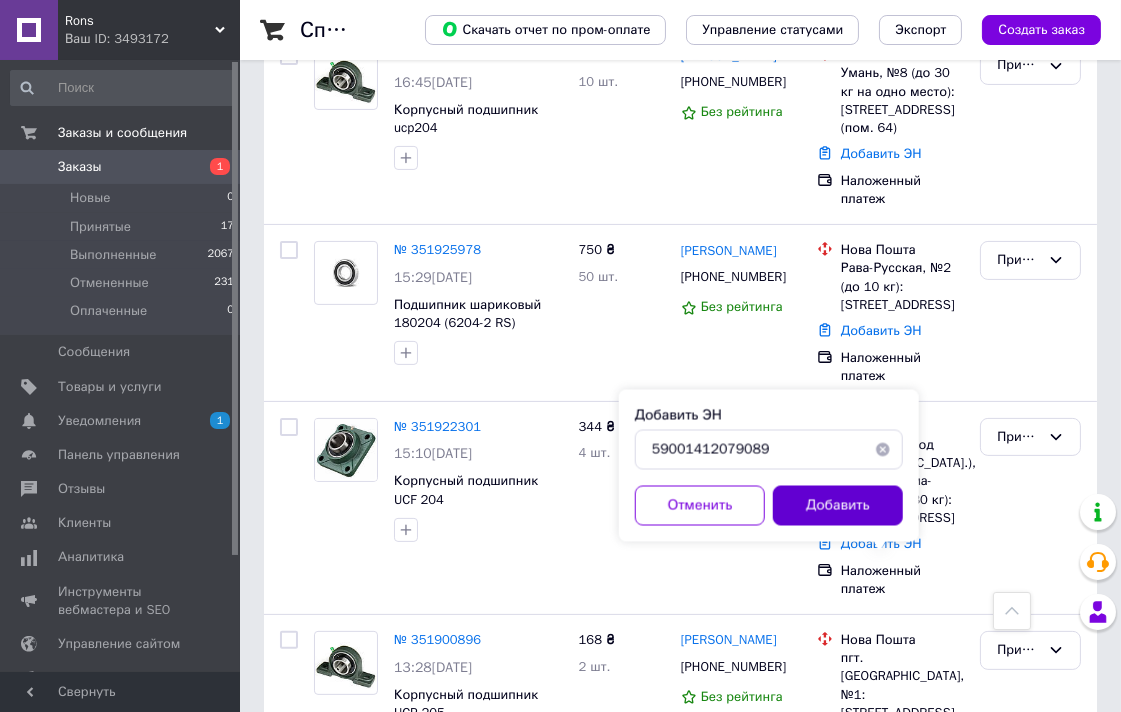 click on "Добавить" at bounding box center (838, 506) 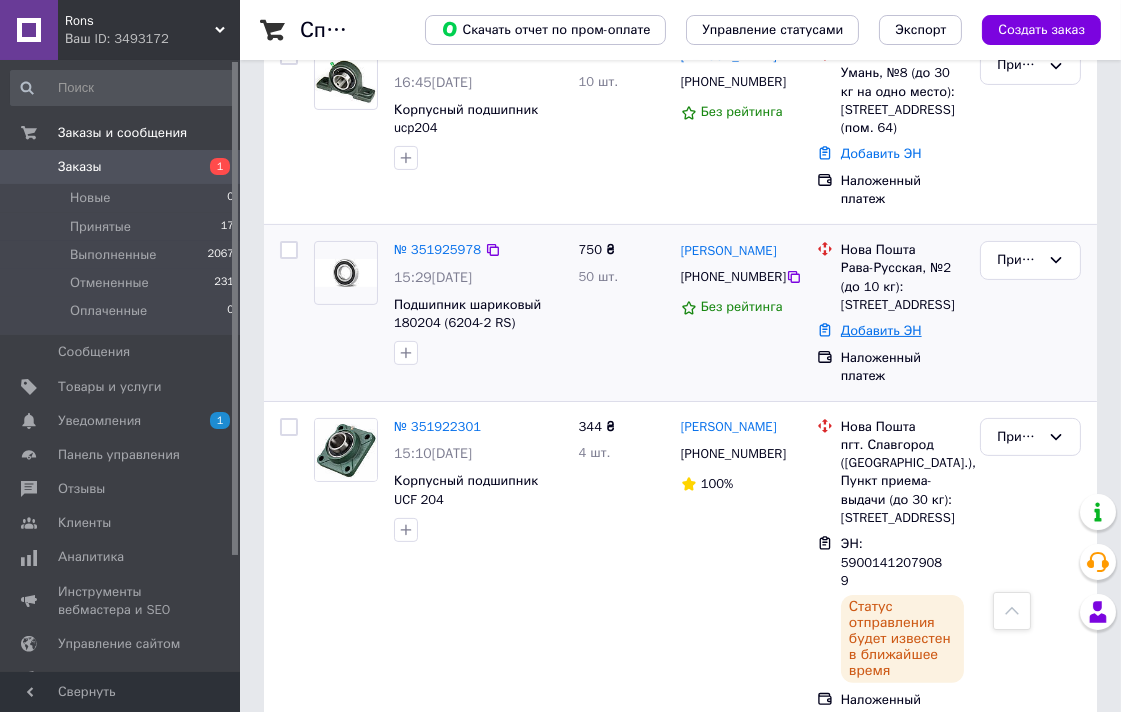 click on "Добавить ЭН" at bounding box center (881, 330) 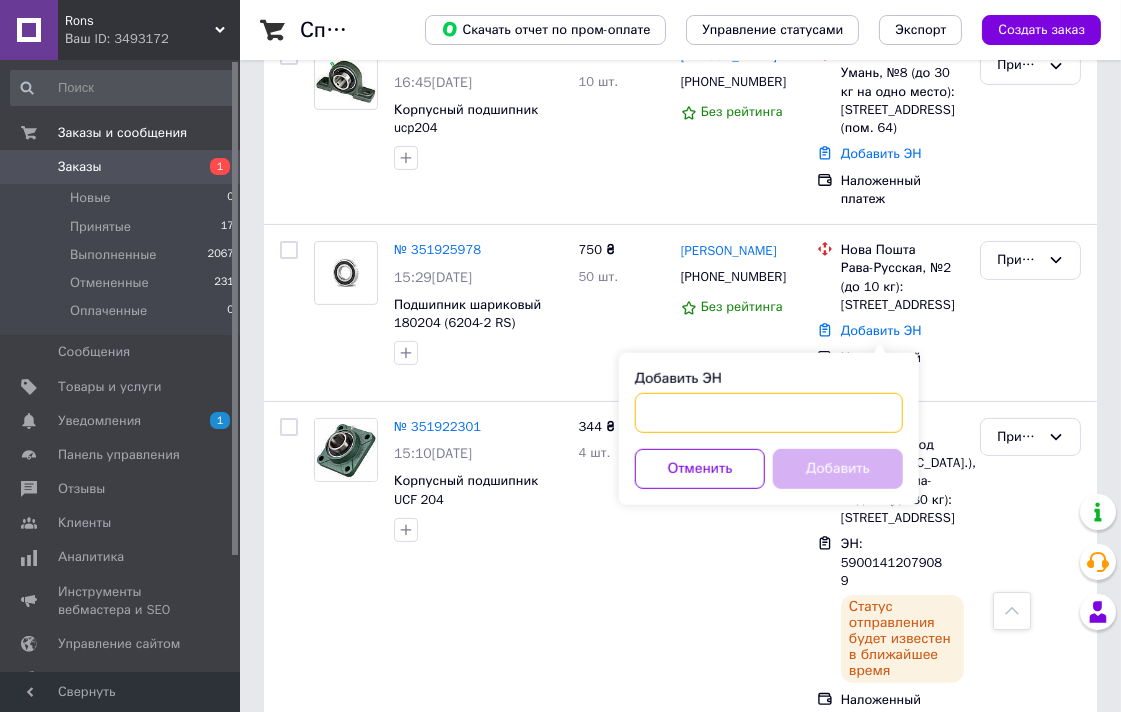 click on "Добавить ЭН" at bounding box center [769, 413] 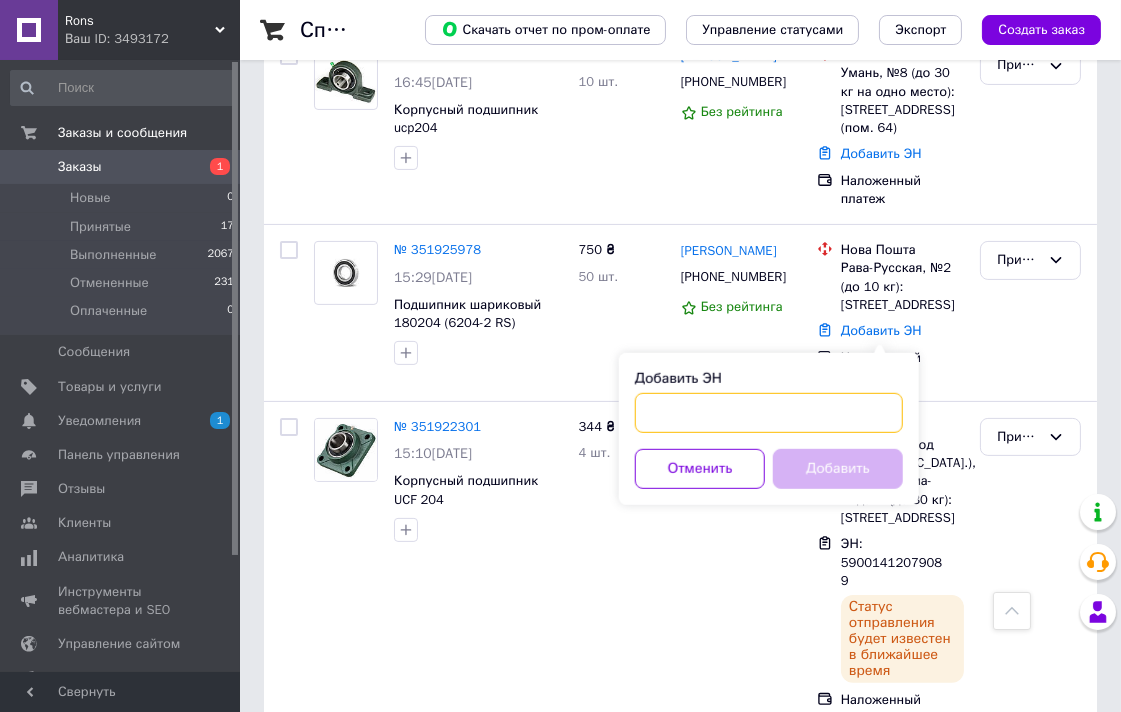 paste on "59001412079558" 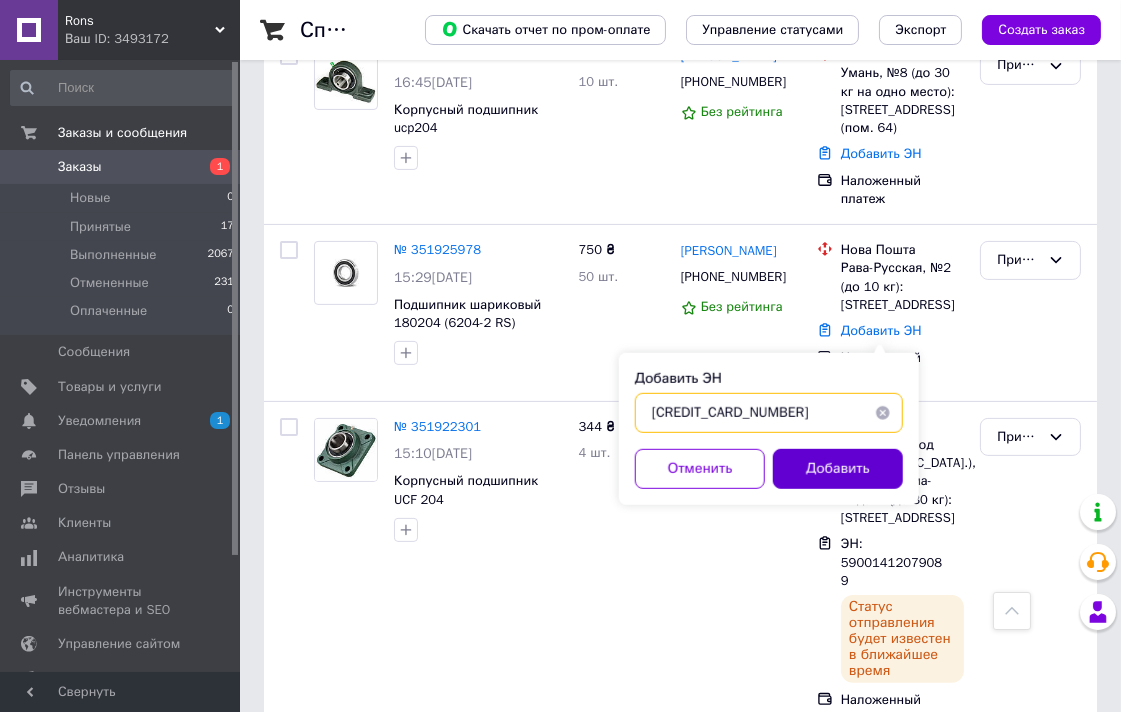 type on "59001412079558" 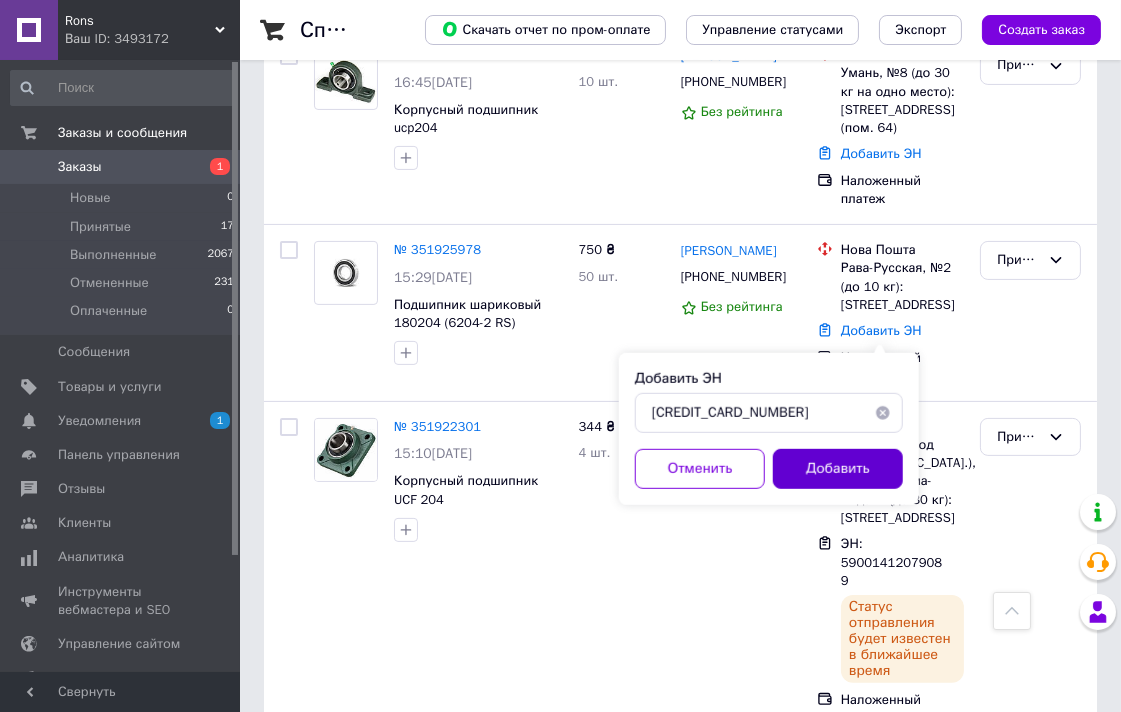 click on "Добавить" at bounding box center (838, 469) 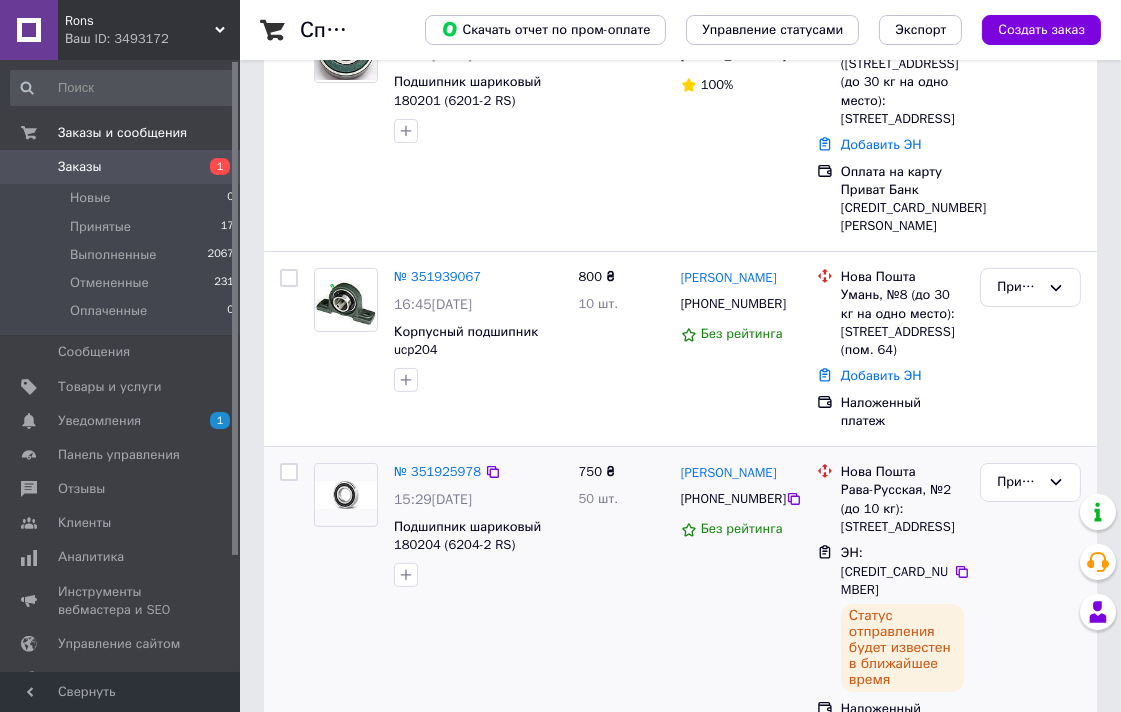 scroll, scrollTop: 111, scrollLeft: 0, axis: vertical 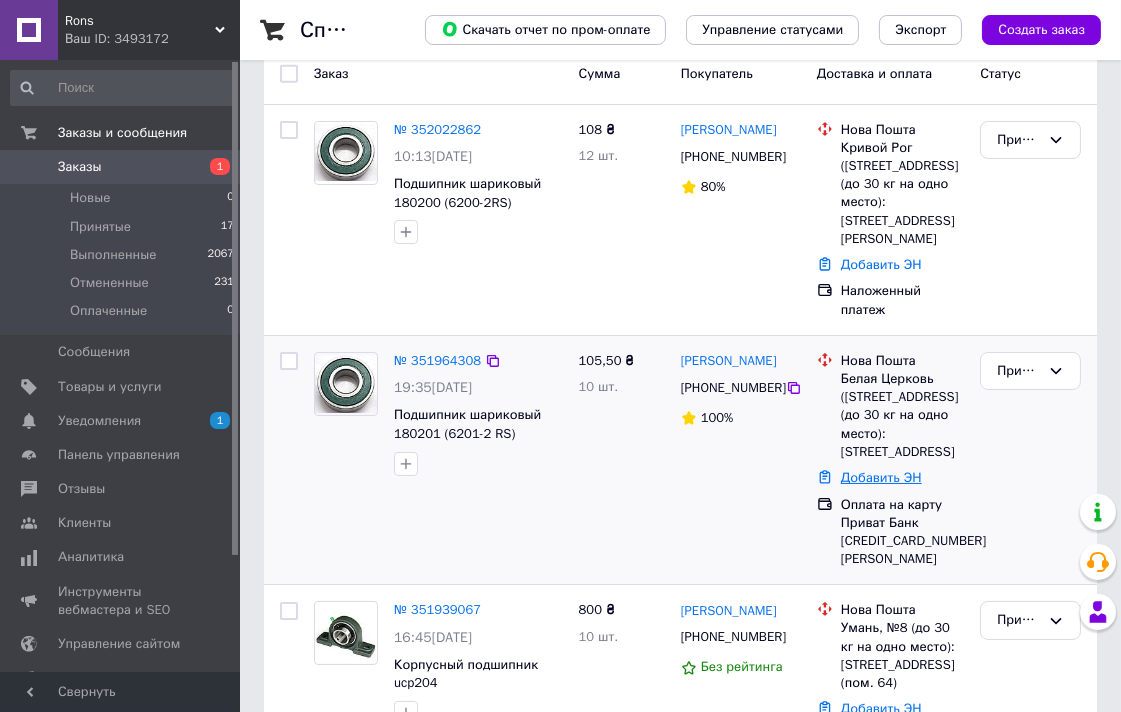 click on "Добавить ЭН" at bounding box center (881, 477) 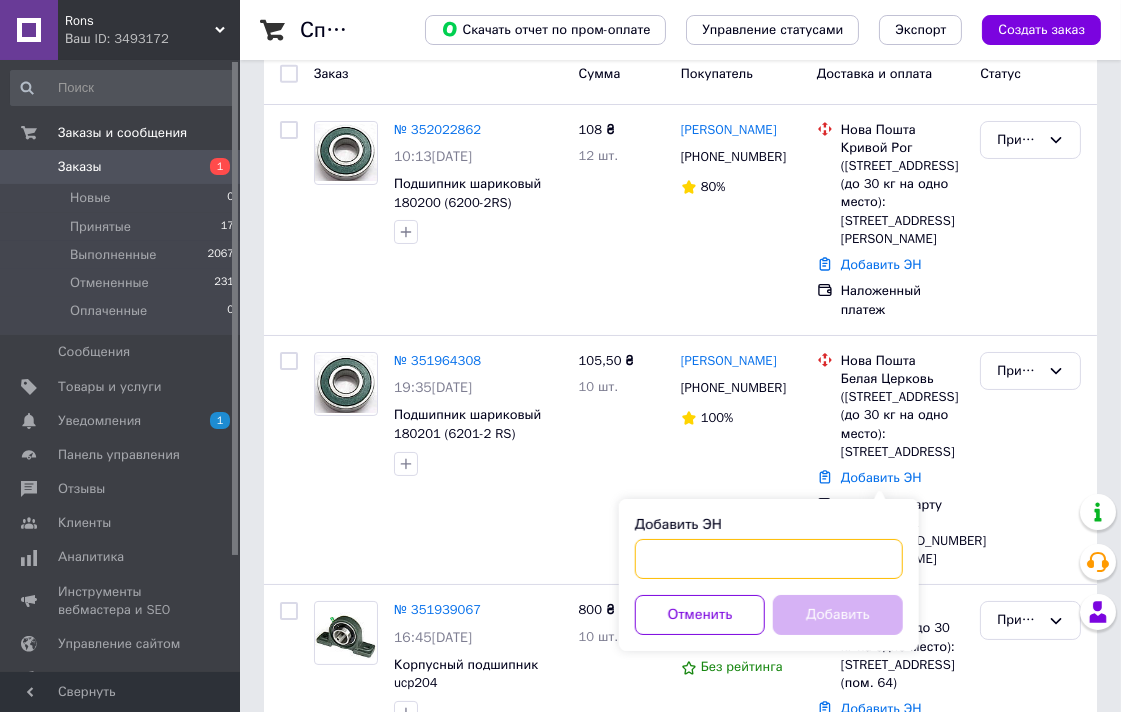 click on "Добавить ЭН" at bounding box center (769, 559) 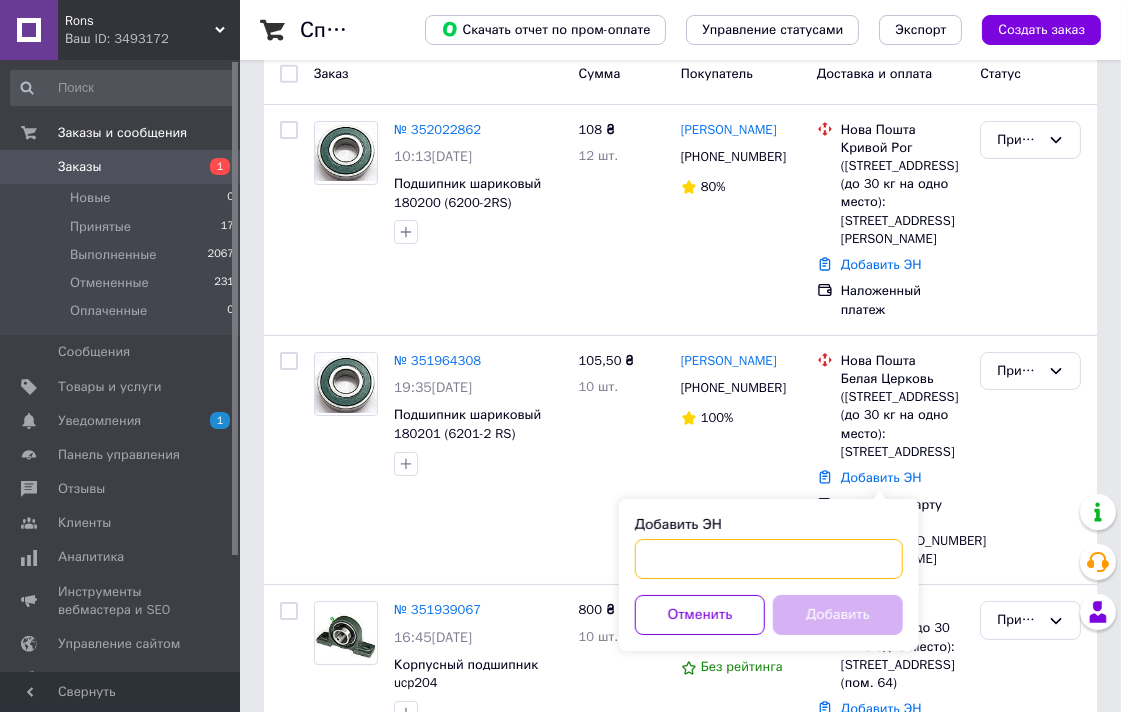 paste on "59001412080272" 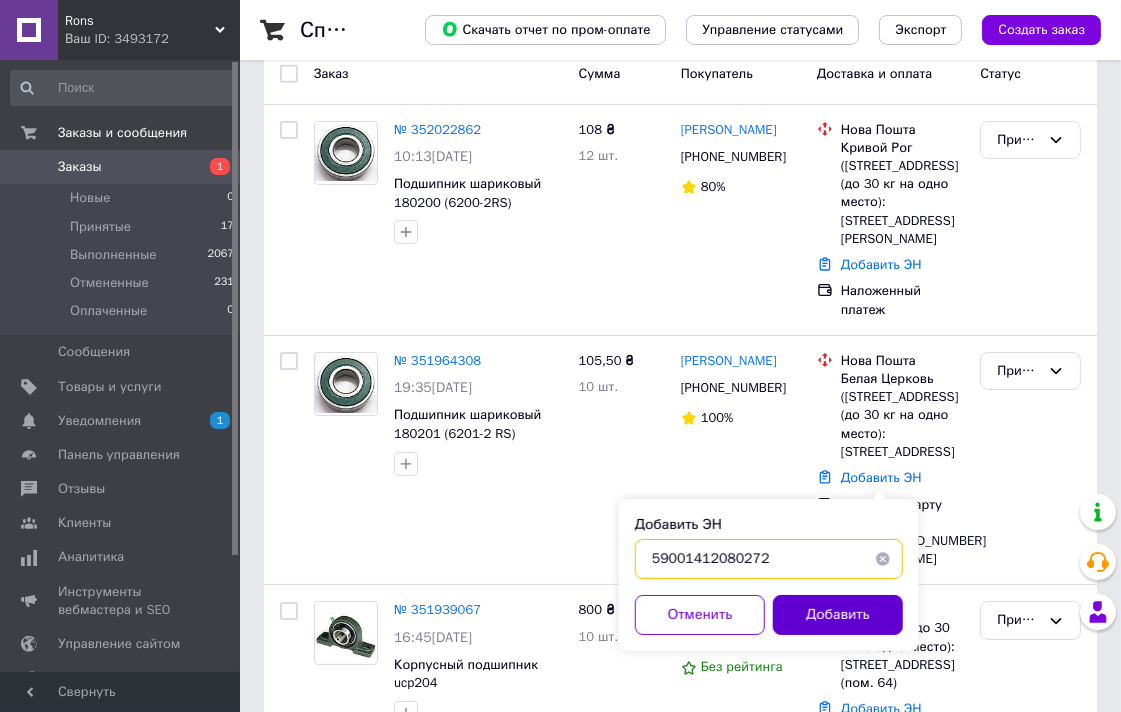 type on "59001412080272" 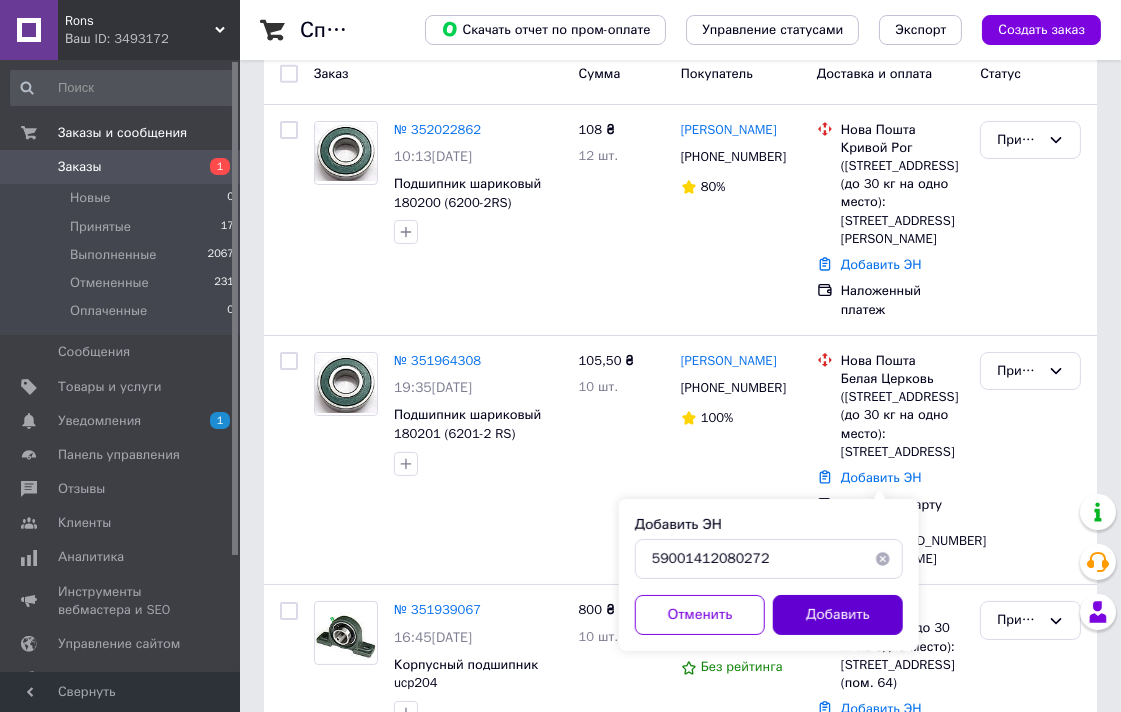 click on "Добавить" at bounding box center [838, 615] 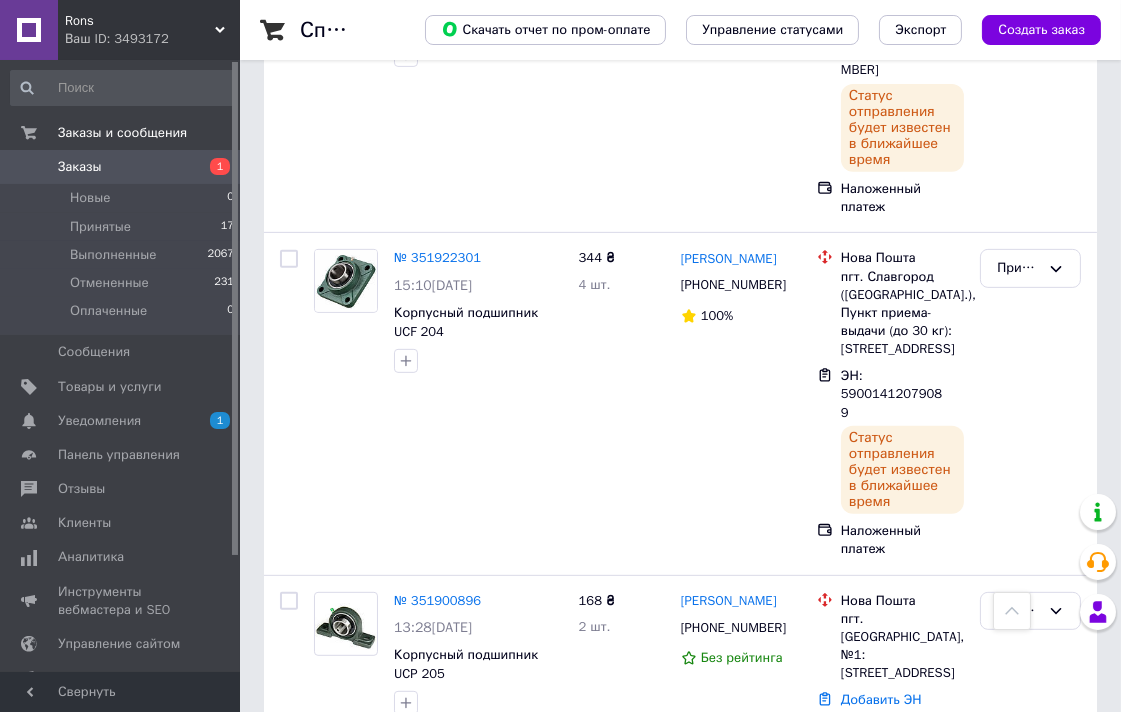 scroll, scrollTop: 1222, scrollLeft: 0, axis: vertical 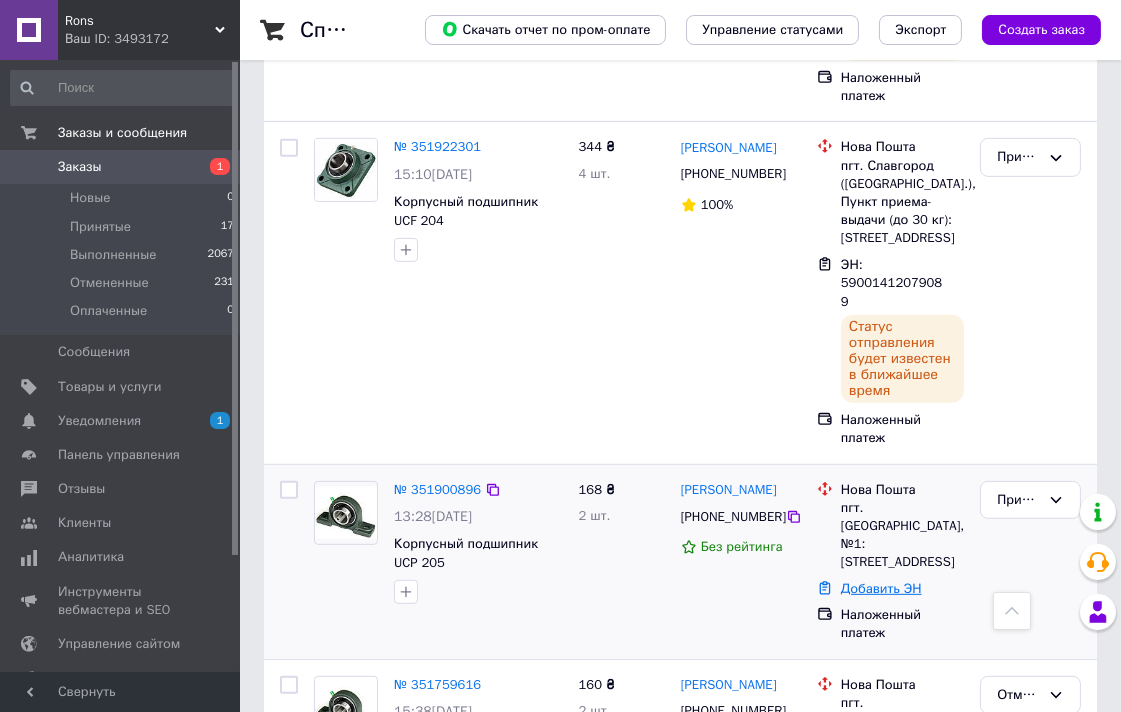 click on "Добавить ЭН" at bounding box center [881, 588] 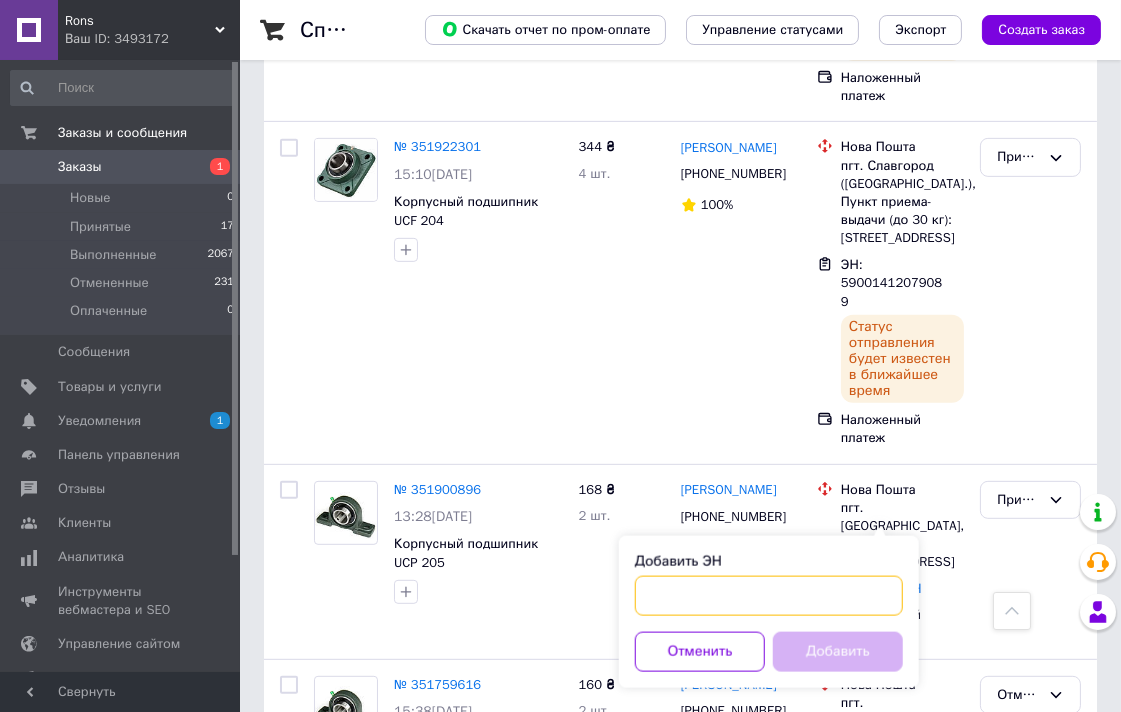 click on "Добавить ЭН" at bounding box center [769, 596] 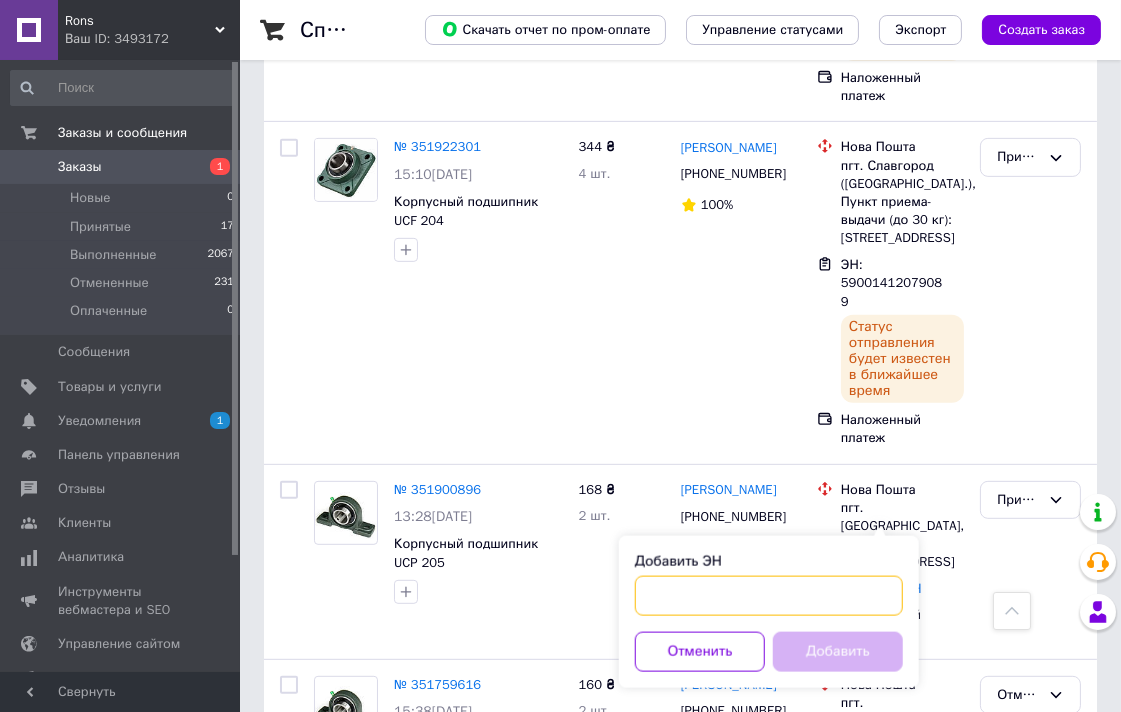paste on "59001412079942" 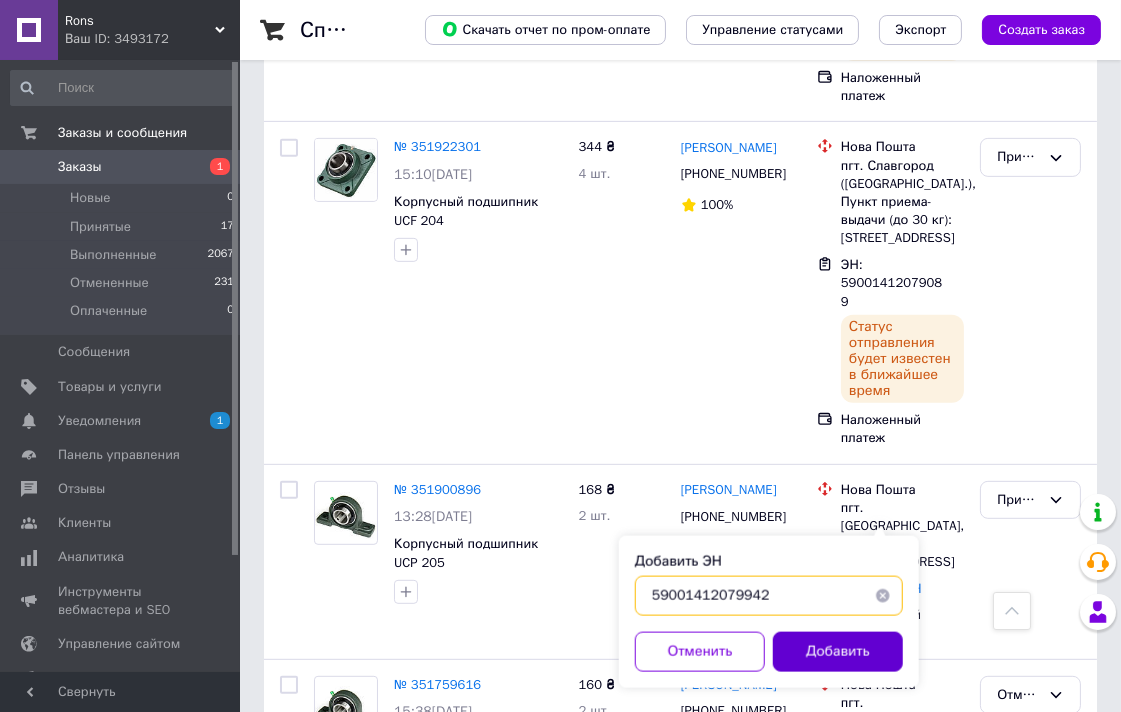 type on "59001412079942" 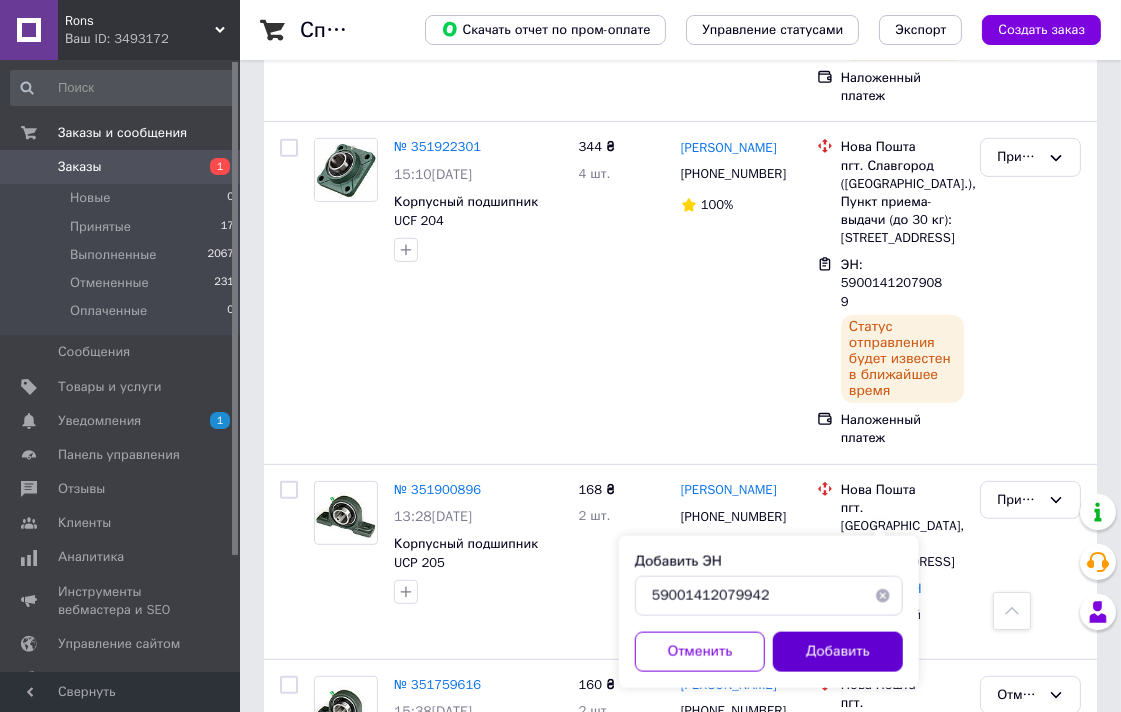 click on "Добавить" at bounding box center [838, 652] 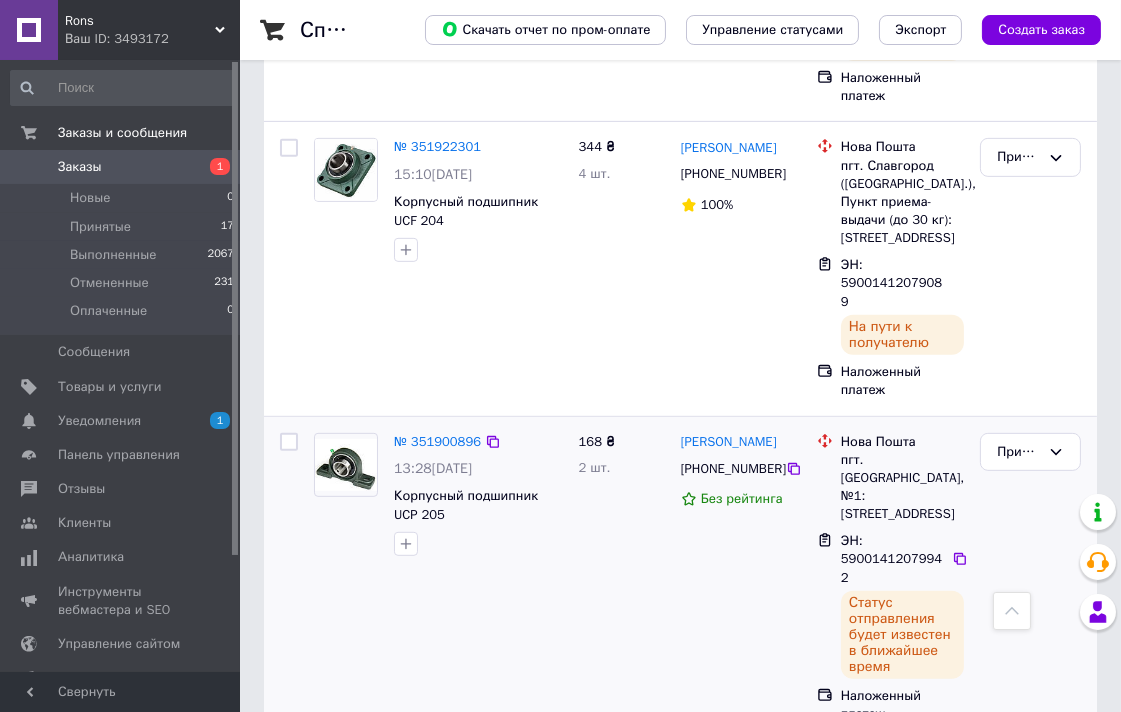 scroll, scrollTop: 1333, scrollLeft: 0, axis: vertical 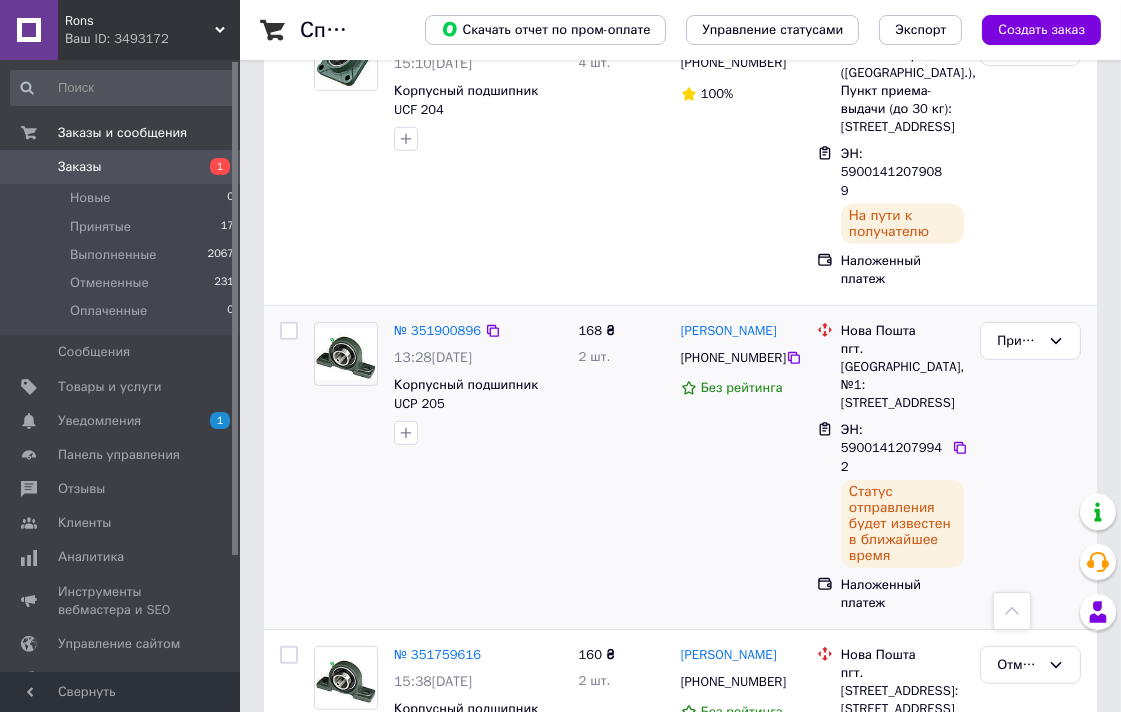 click at bounding box center [289, 331] 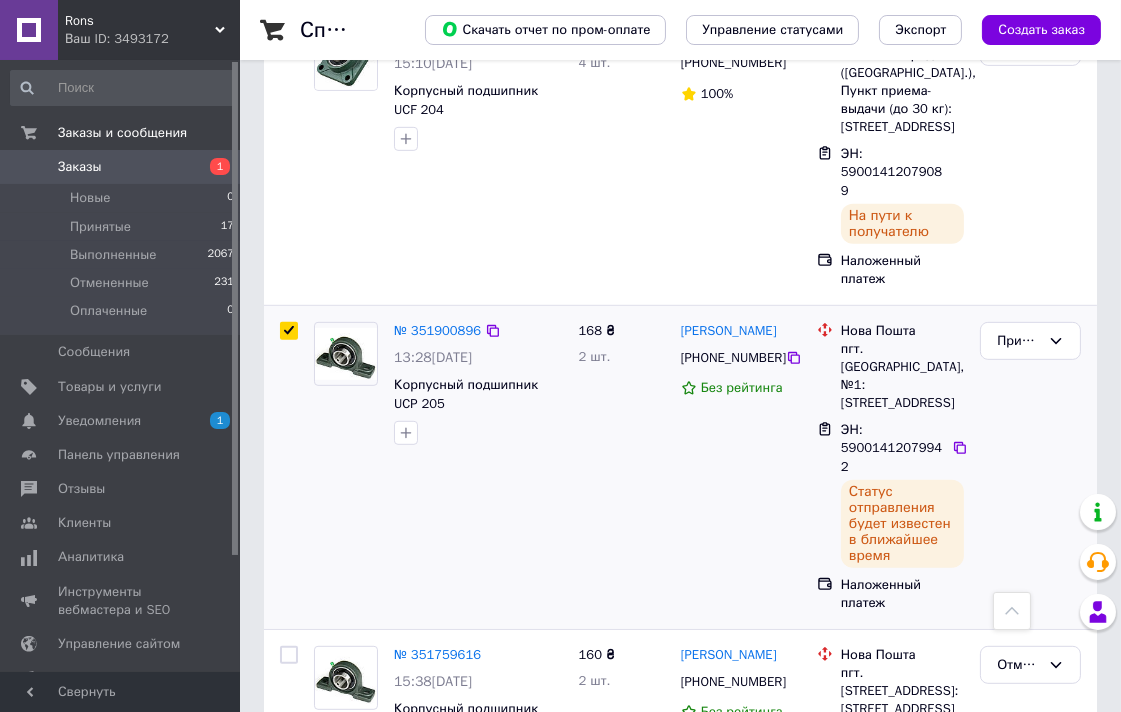 checkbox on "true" 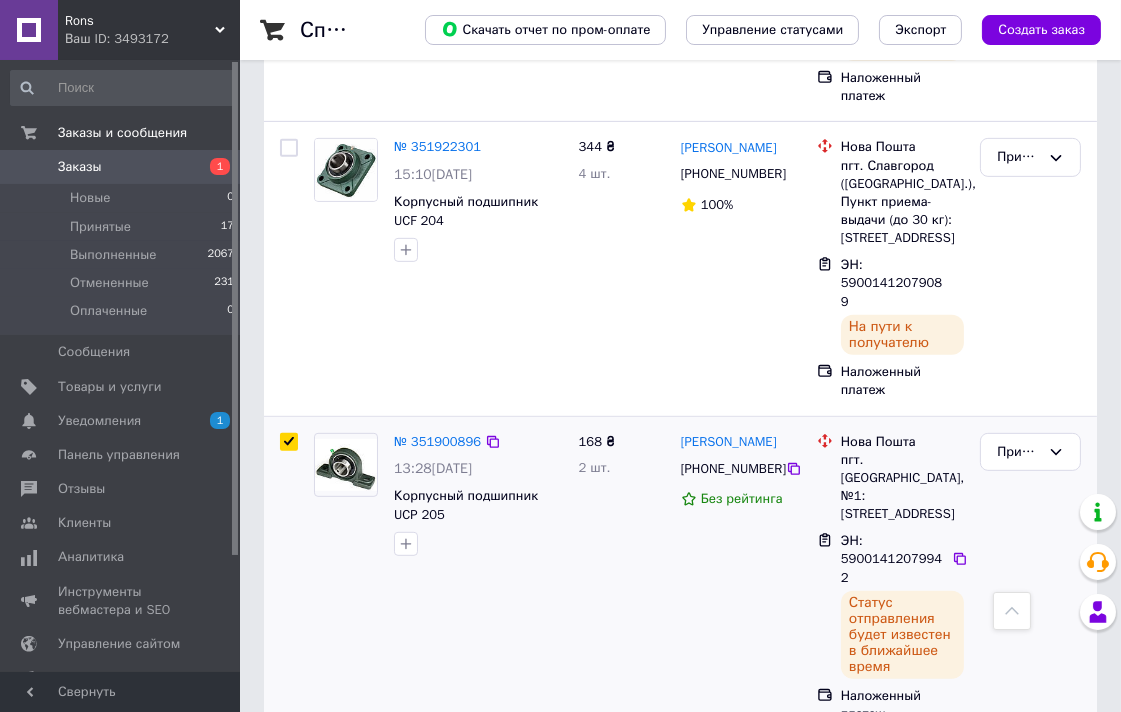 scroll, scrollTop: 1000, scrollLeft: 0, axis: vertical 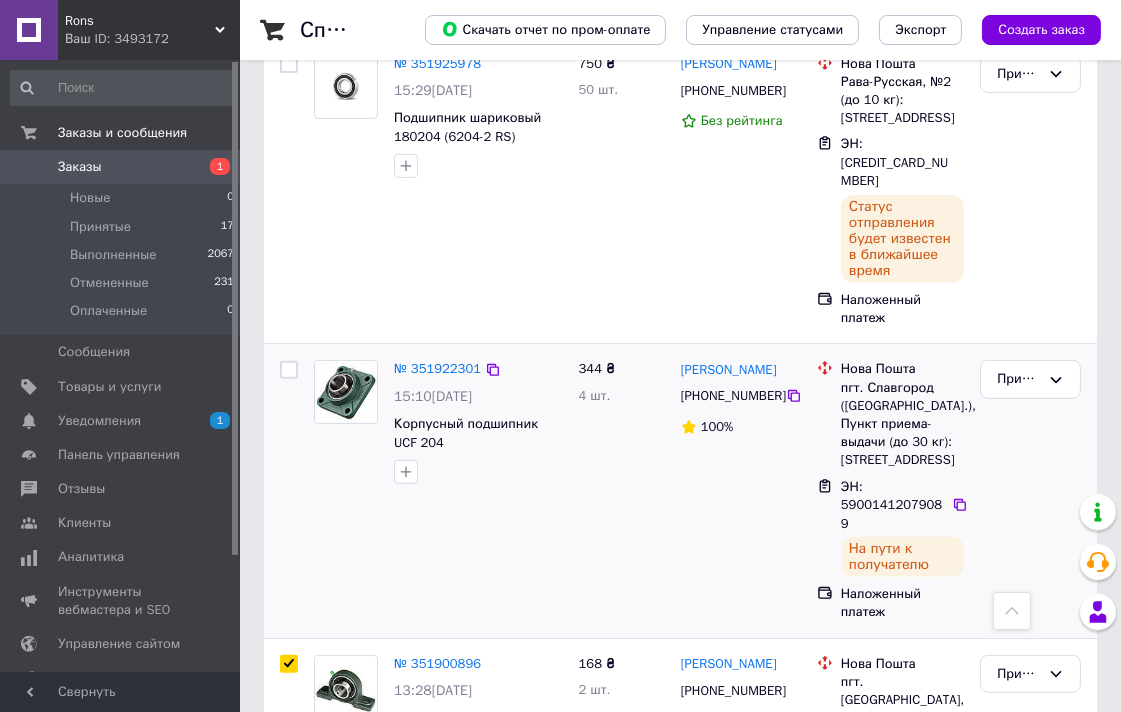 click at bounding box center [289, 370] 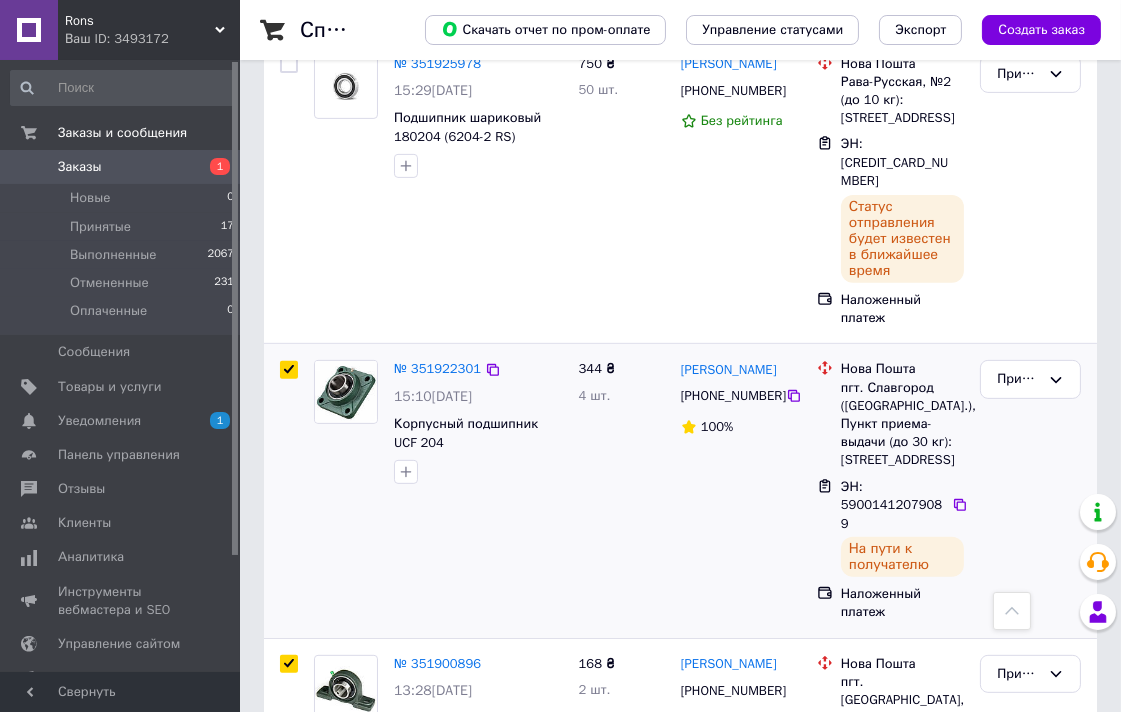 checkbox on "true" 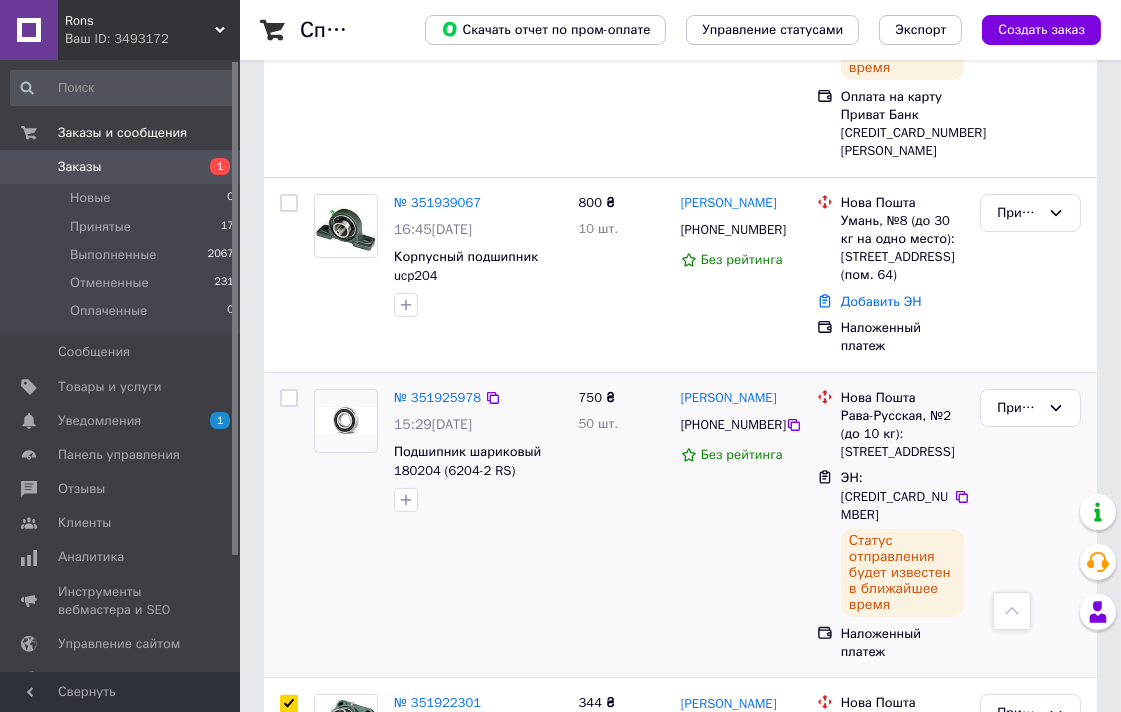 click at bounding box center (289, 398) 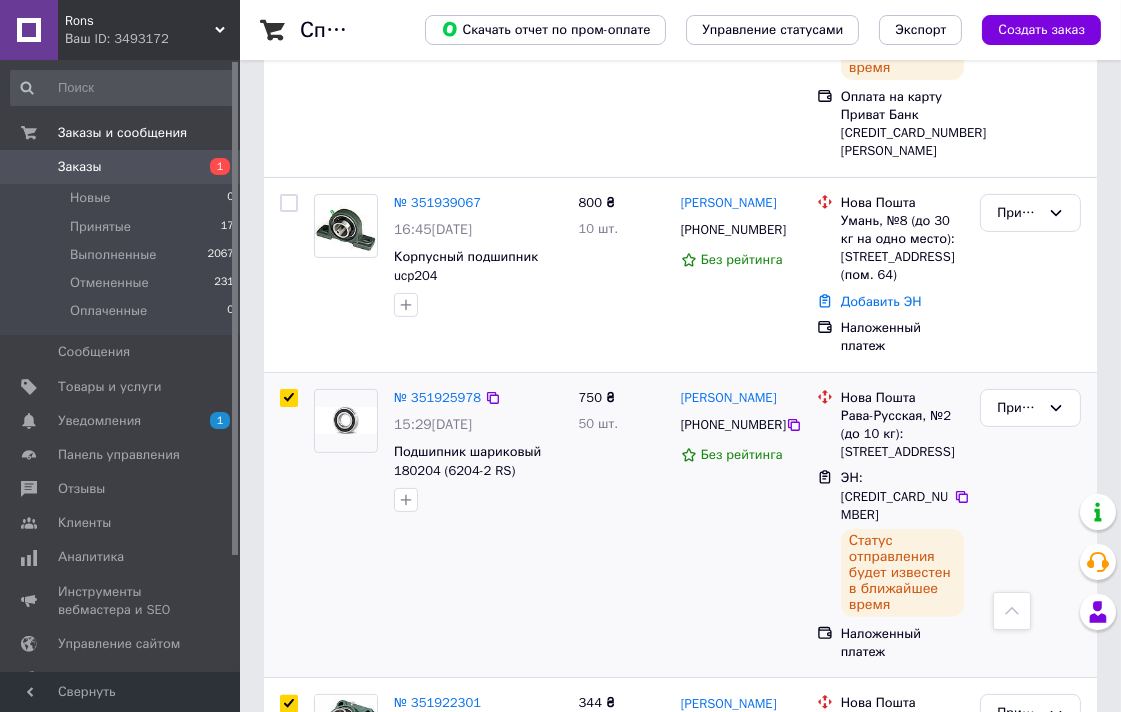 checkbox on "true" 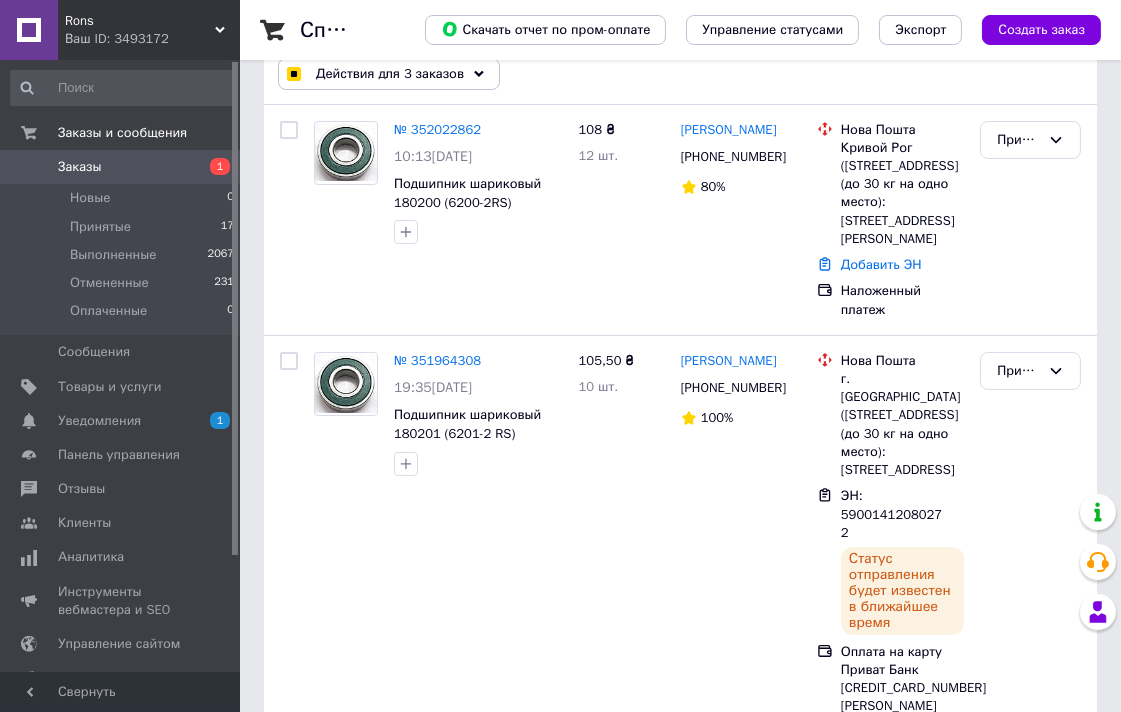 scroll, scrollTop: 0, scrollLeft: 0, axis: both 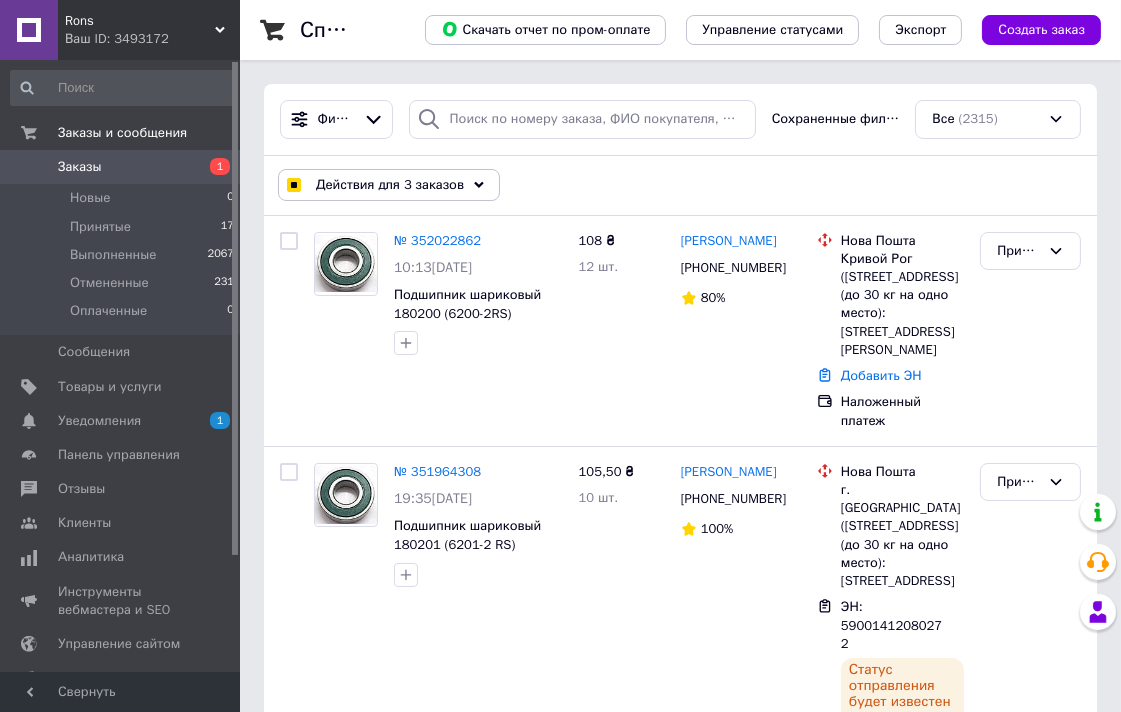 click on "Действия для 3 заказов" at bounding box center (390, 185) 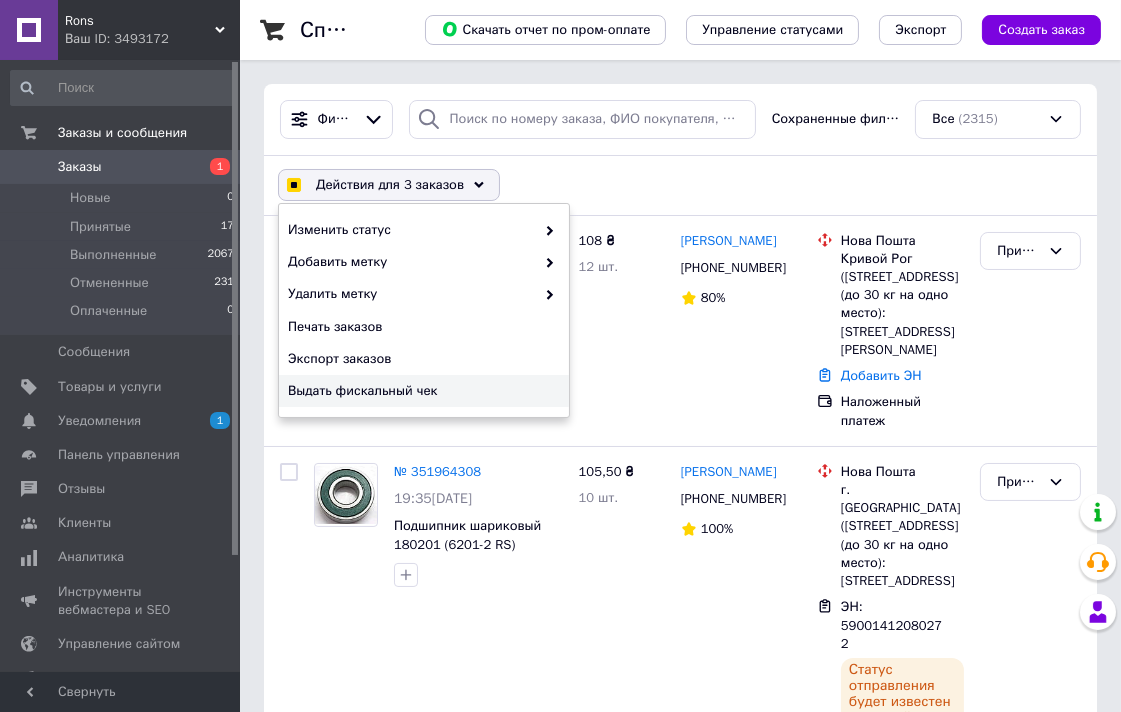 click on "Выдать фискальный чек" at bounding box center (421, 391) 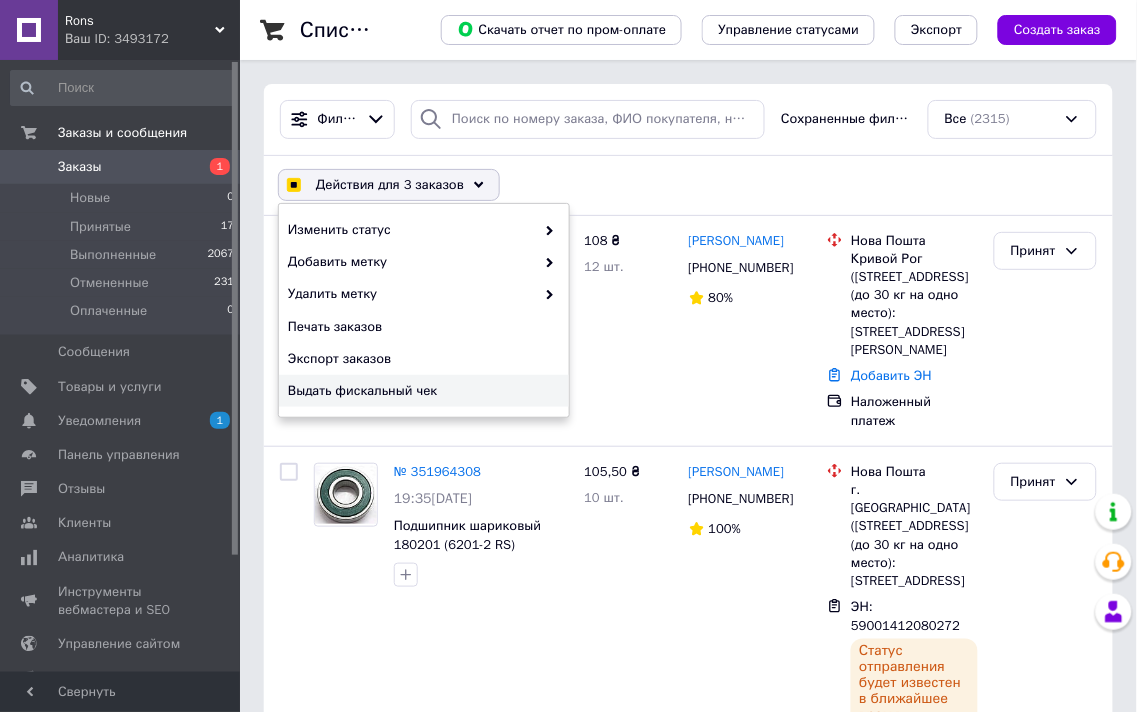 checkbox on "true" 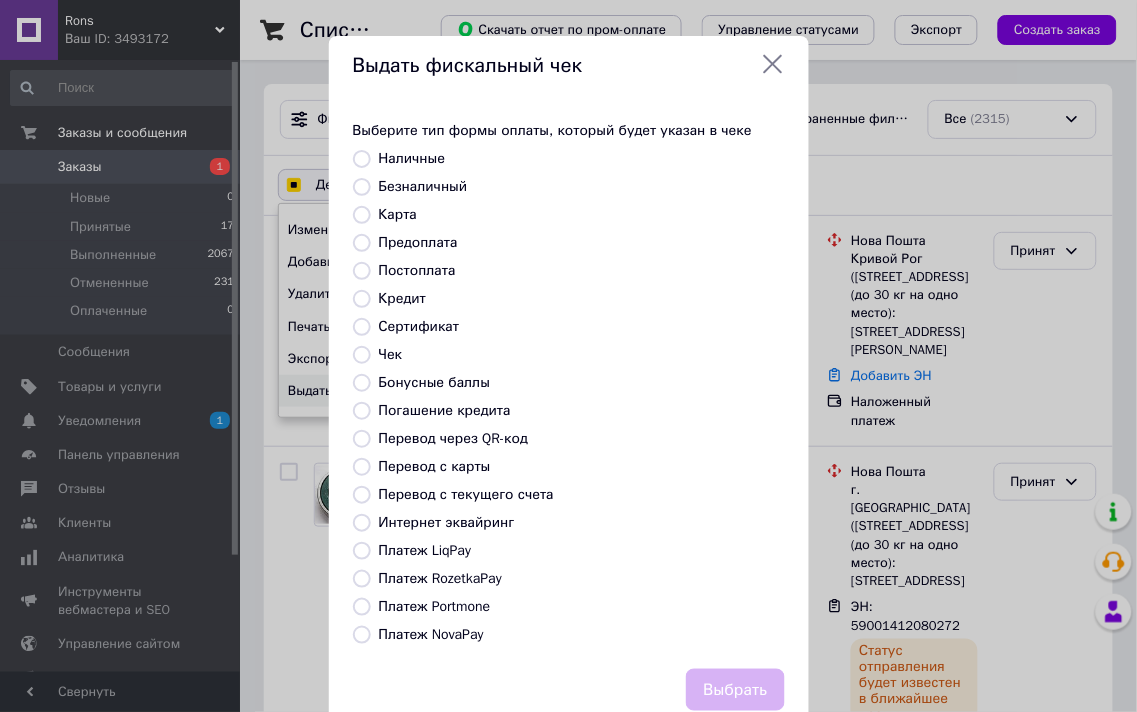 click on "Платеж NovaPay" at bounding box center [431, 634] 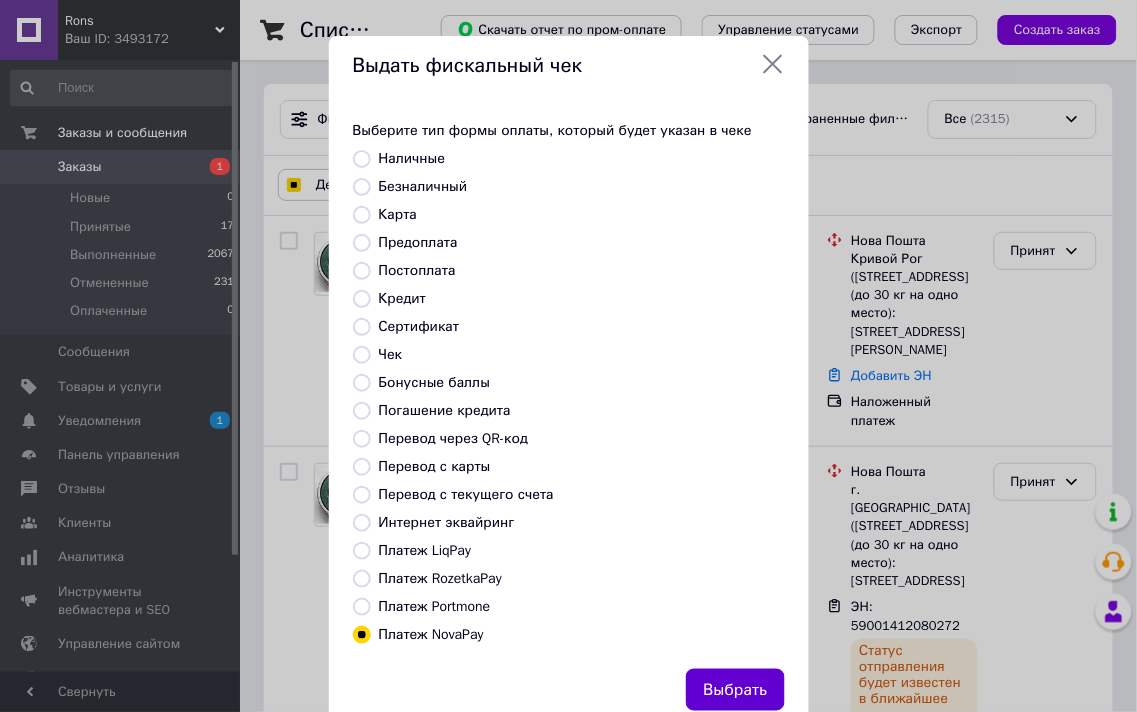 click on "Выбрать" at bounding box center (735, 690) 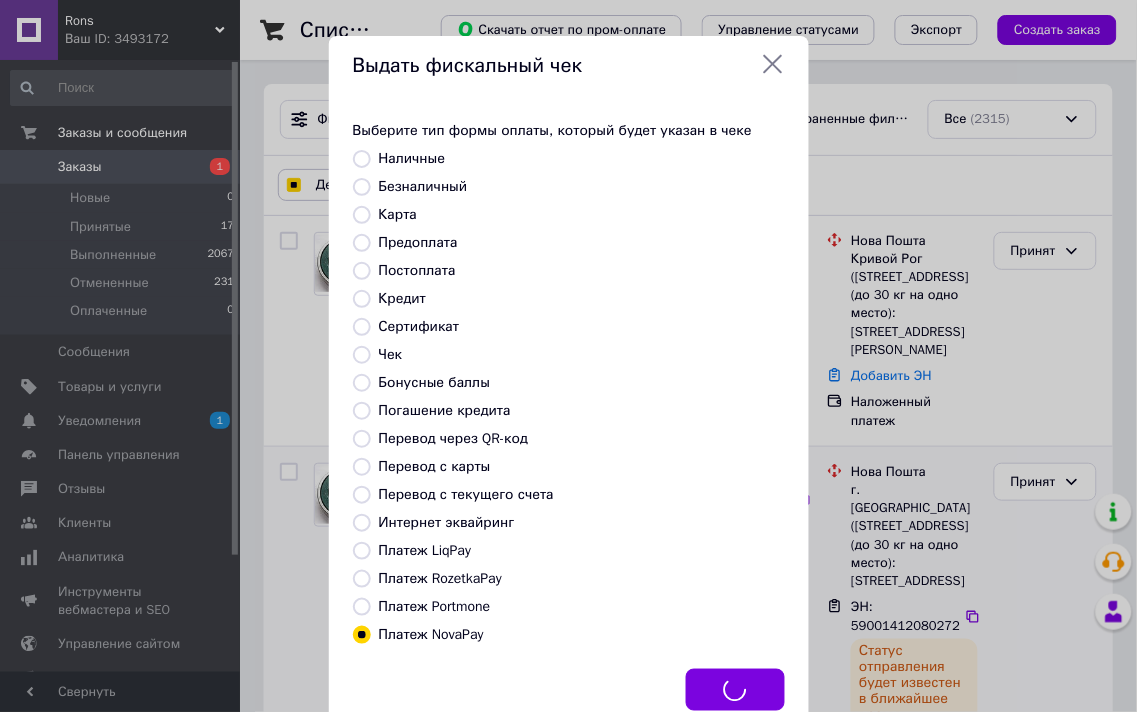 checkbox on "true" 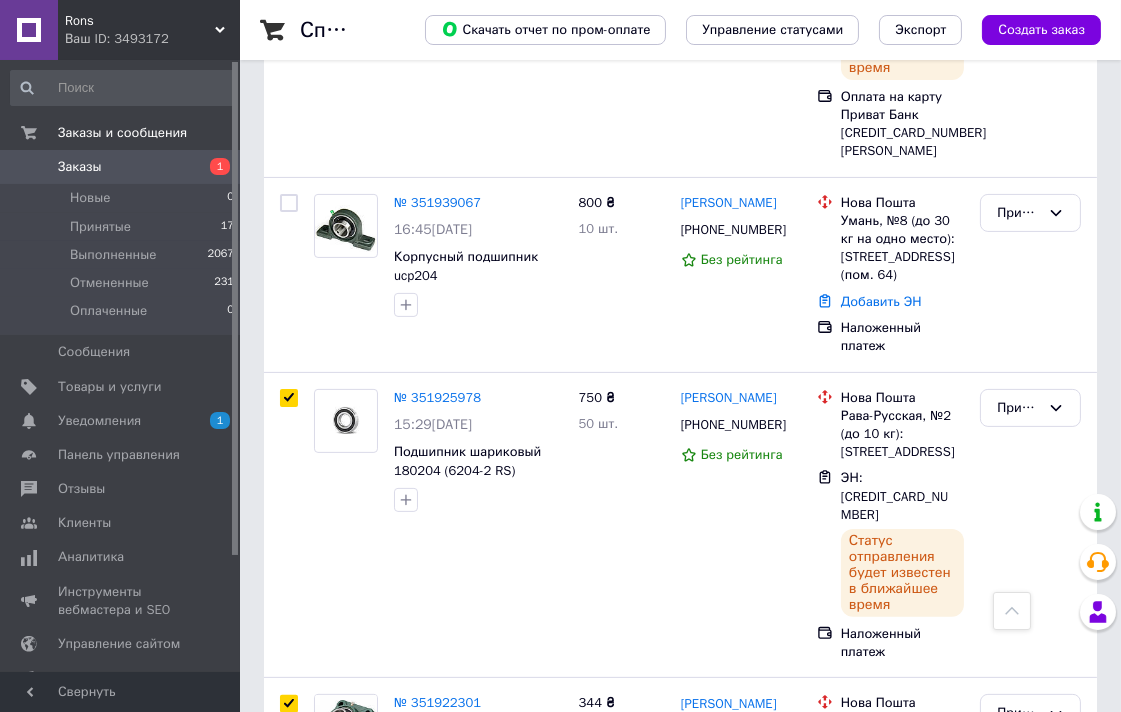 scroll, scrollTop: 777, scrollLeft: 0, axis: vertical 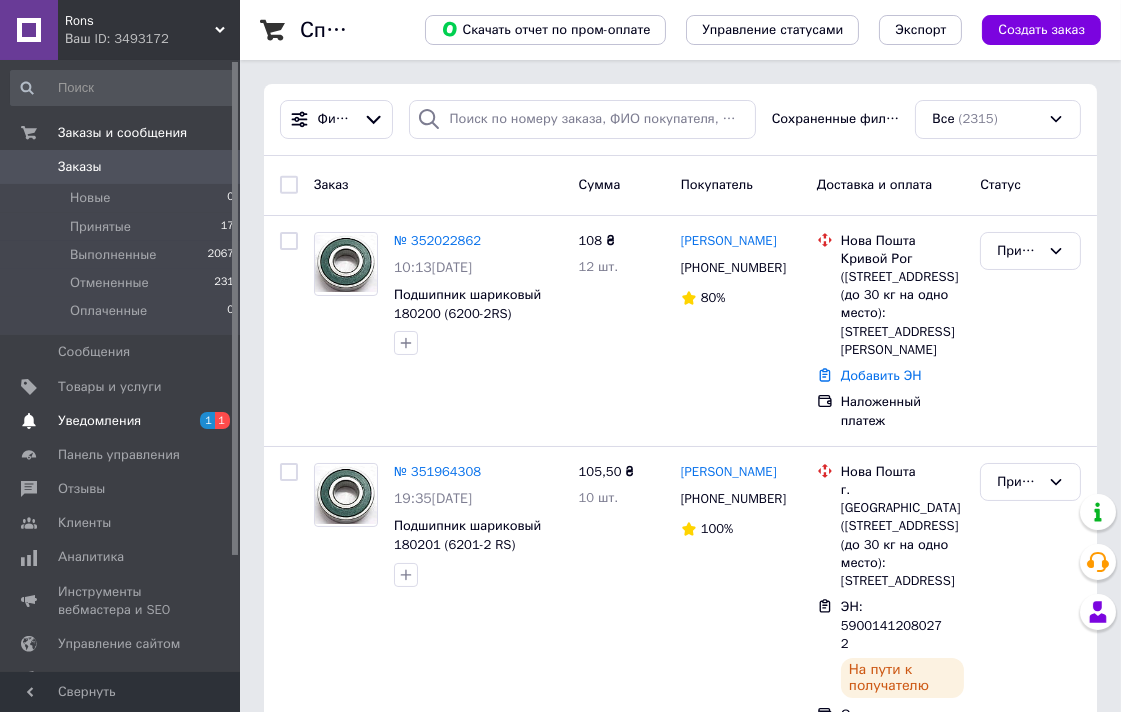 click on "Уведомления" at bounding box center (99, 421) 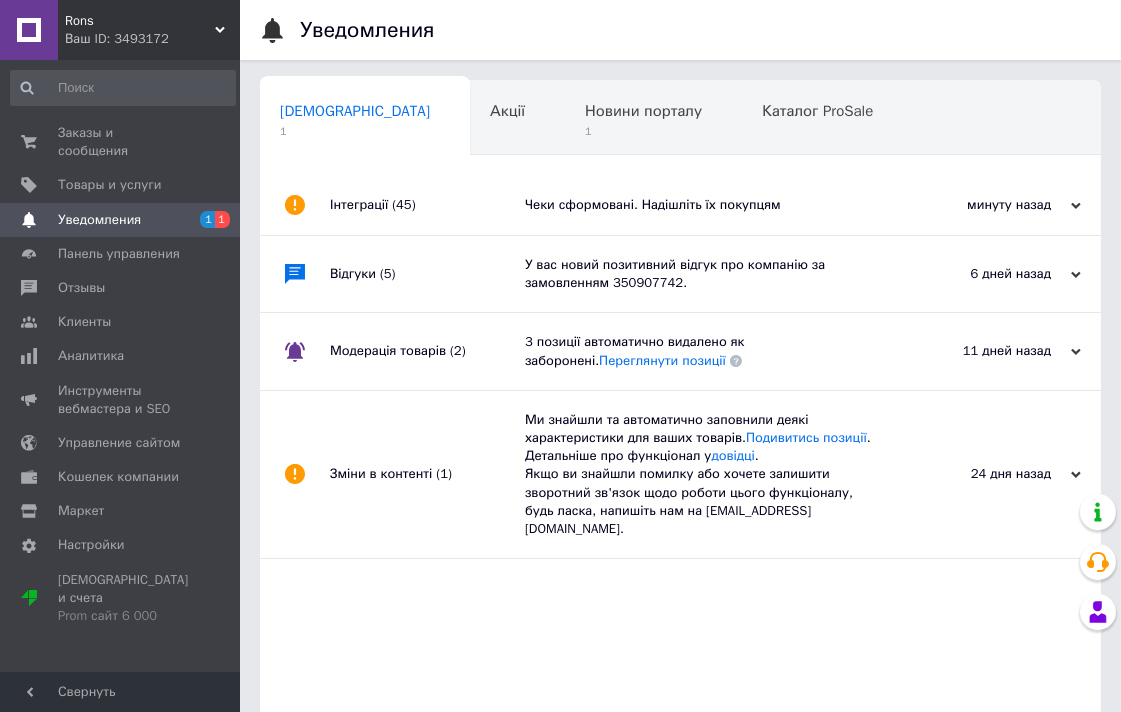 scroll, scrollTop: 0, scrollLeft: 10, axis: horizontal 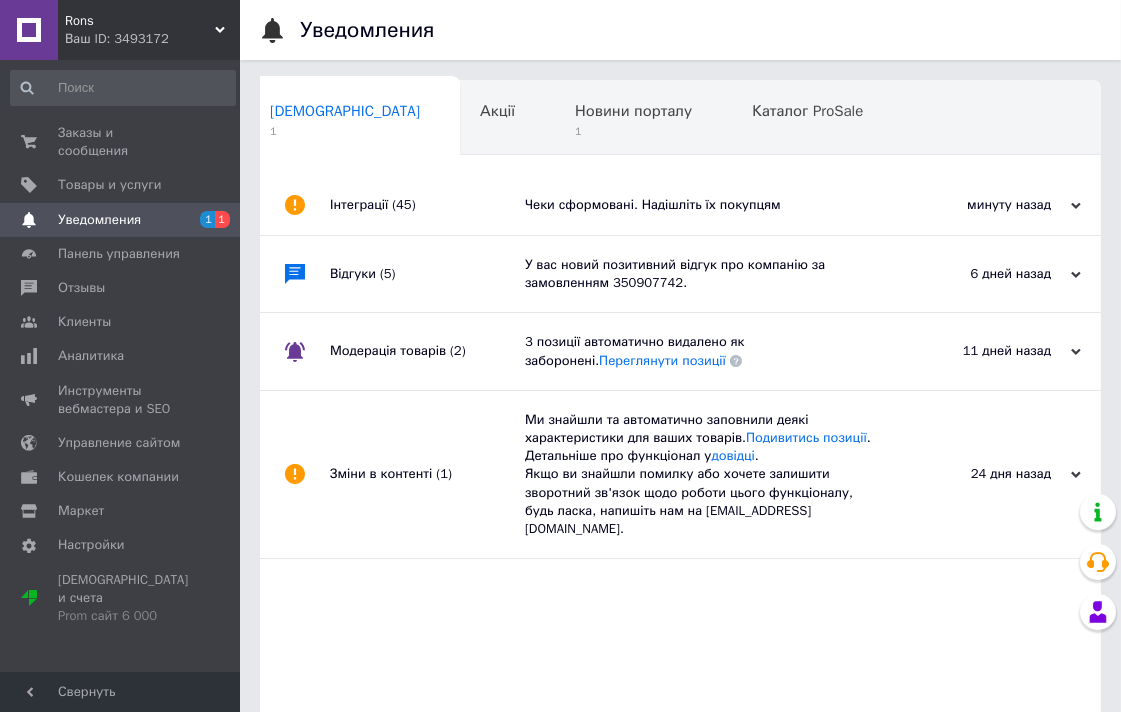 click on "Чеки сформовані. Надішліть їх покупцям" at bounding box center [703, 205] 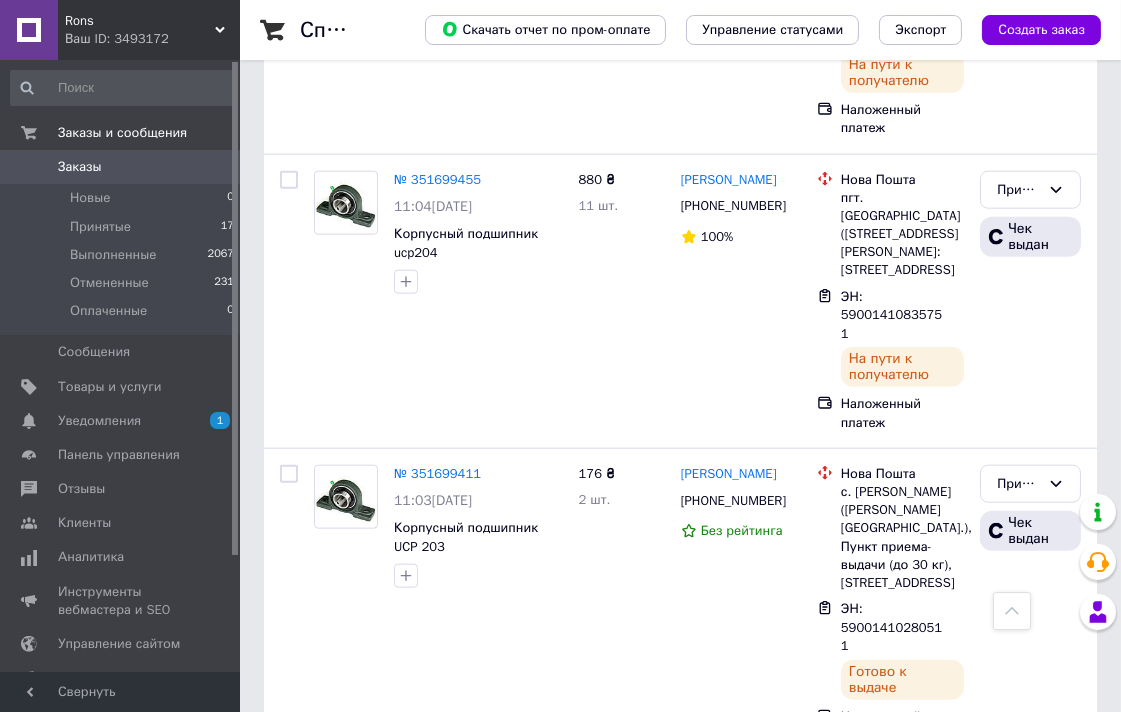 scroll, scrollTop: 3111, scrollLeft: 0, axis: vertical 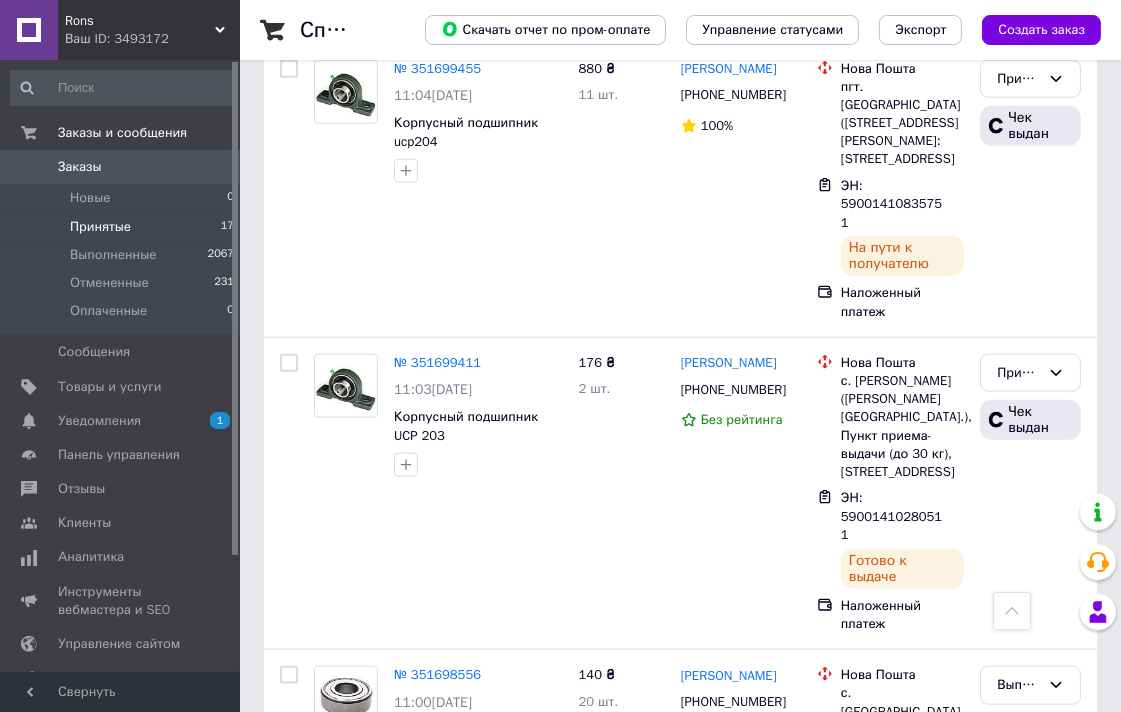 click on "Принятые" at bounding box center [100, 227] 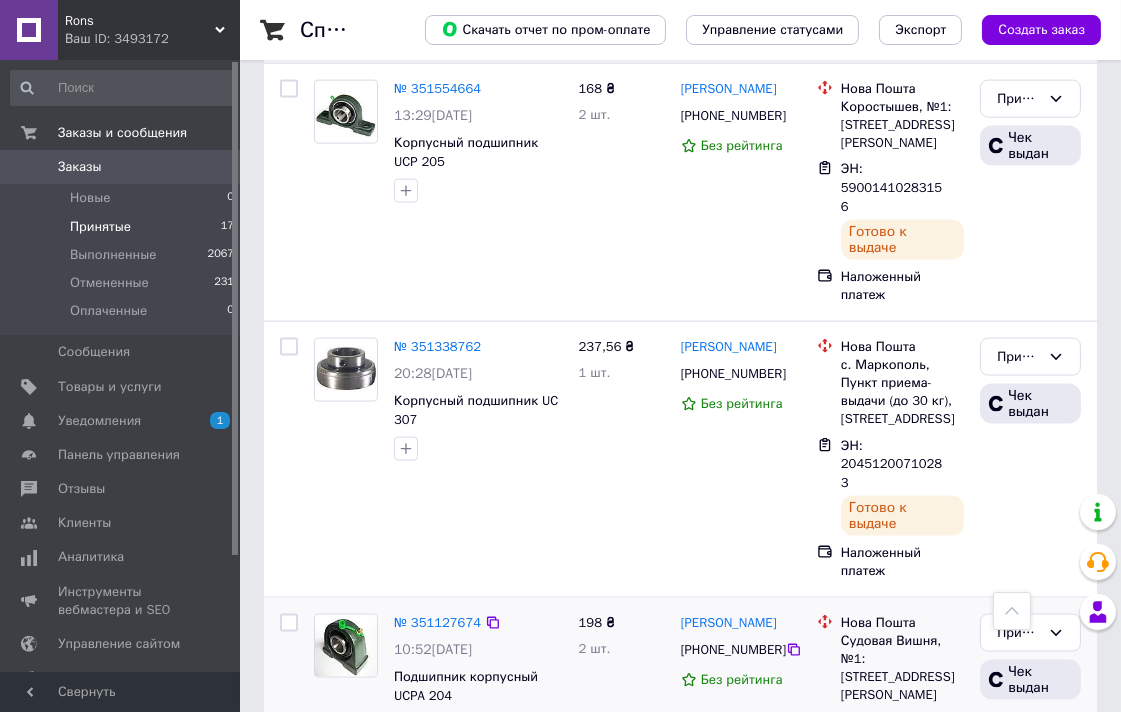 scroll, scrollTop: 3757, scrollLeft: 0, axis: vertical 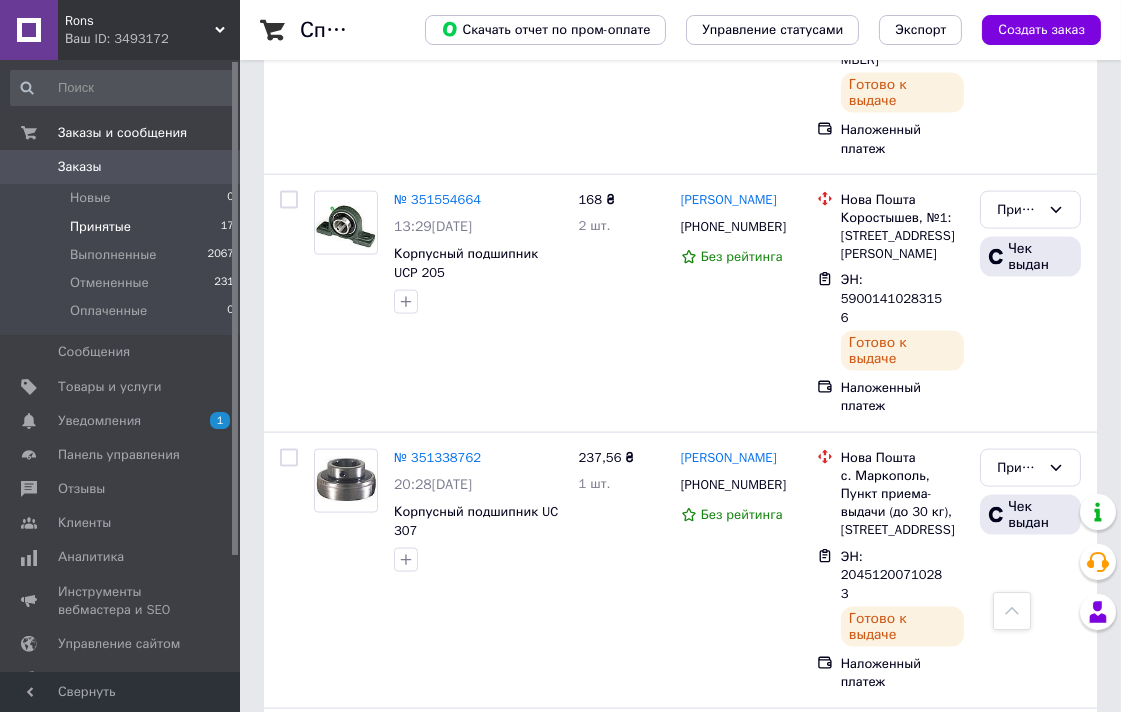 click on "Заказы" at bounding box center [80, 167] 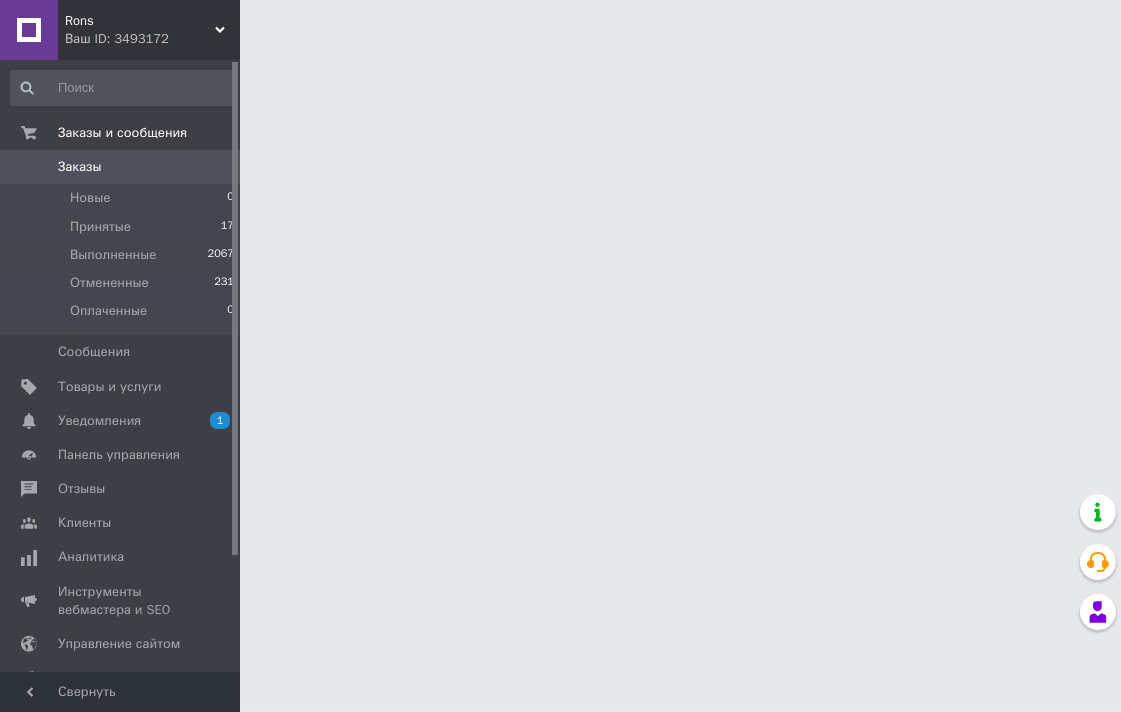 scroll, scrollTop: 0, scrollLeft: 0, axis: both 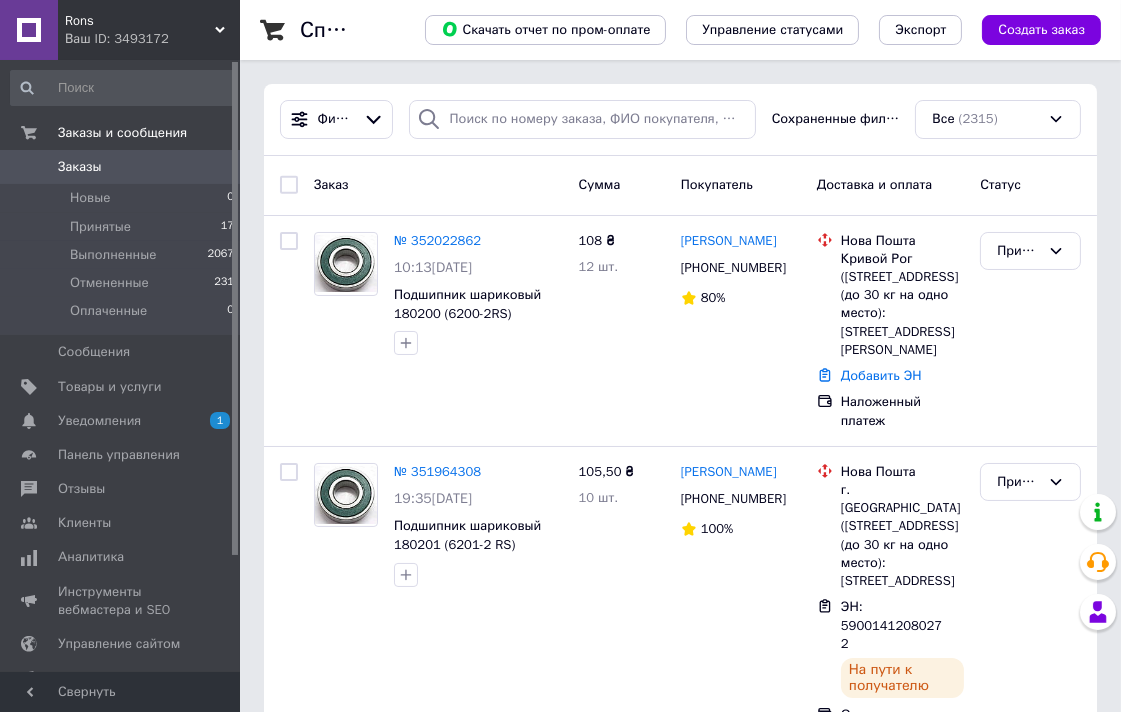 click on "Заказы" at bounding box center (80, 167) 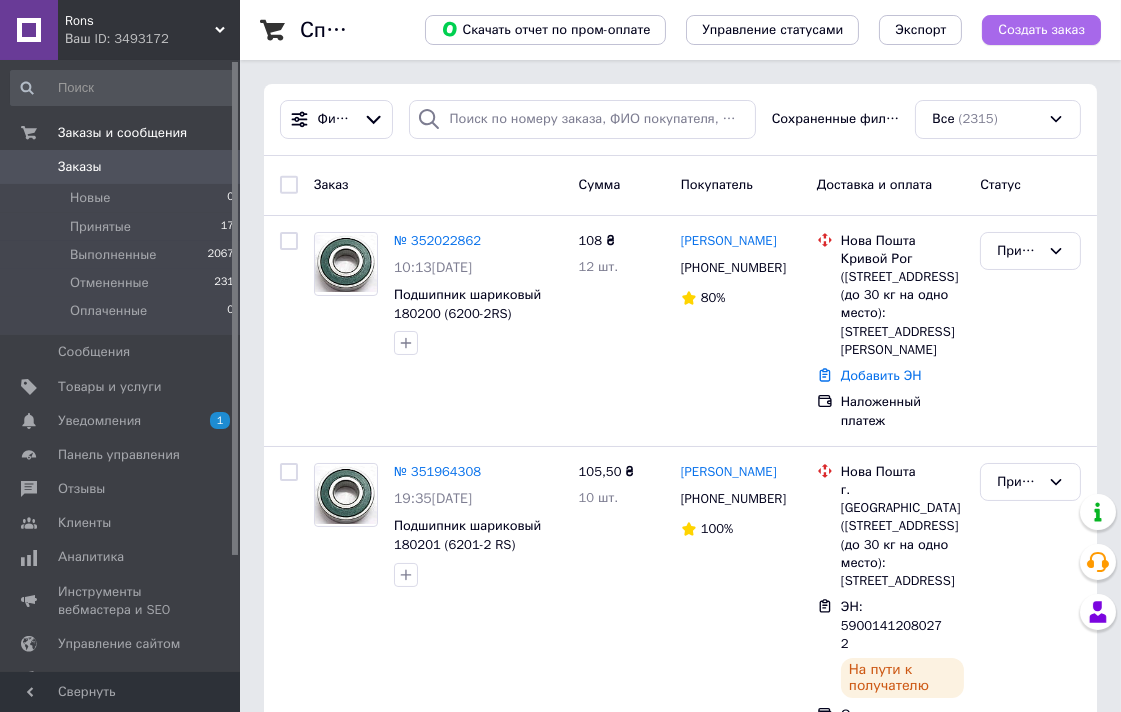 click on "Создать заказ" at bounding box center [1041, 30] 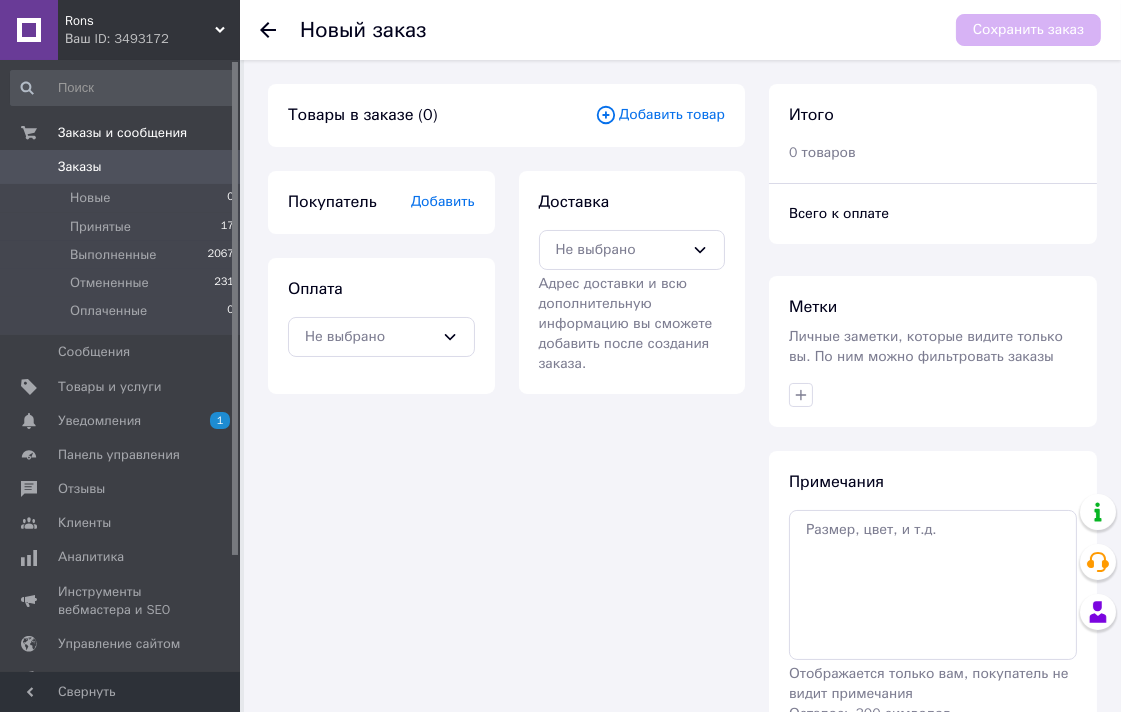 click on "Добавить товар" at bounding box center [660, 115] 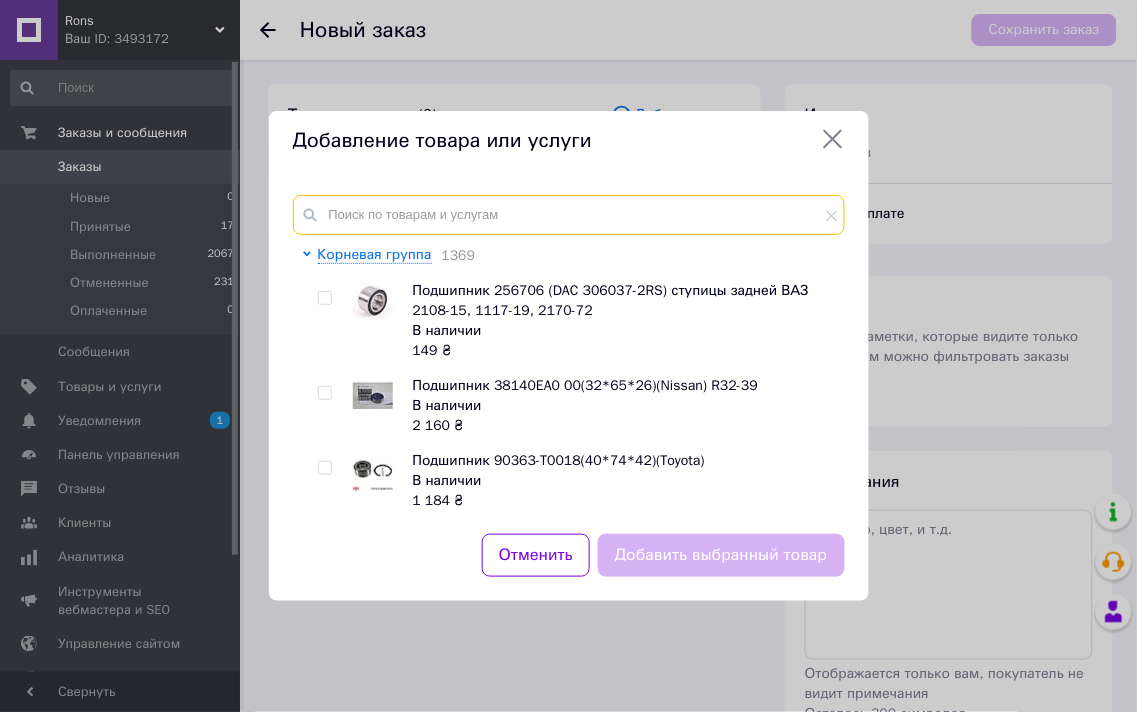 click at bounding box center (569, 215) 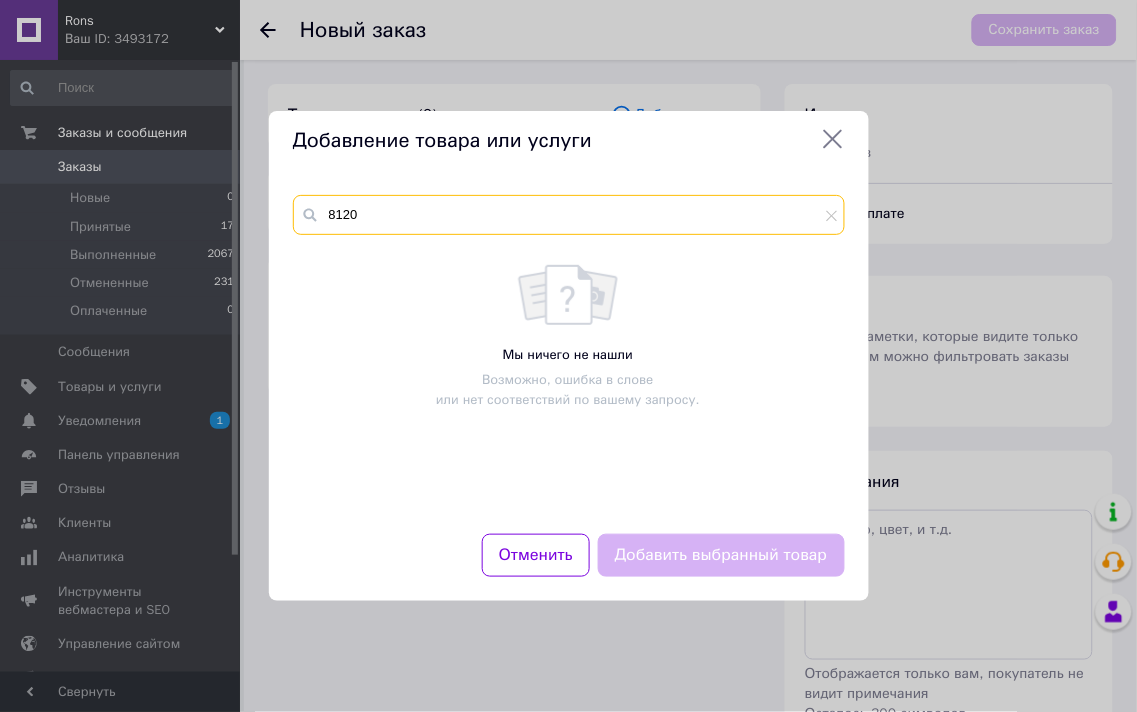 type on "8120" 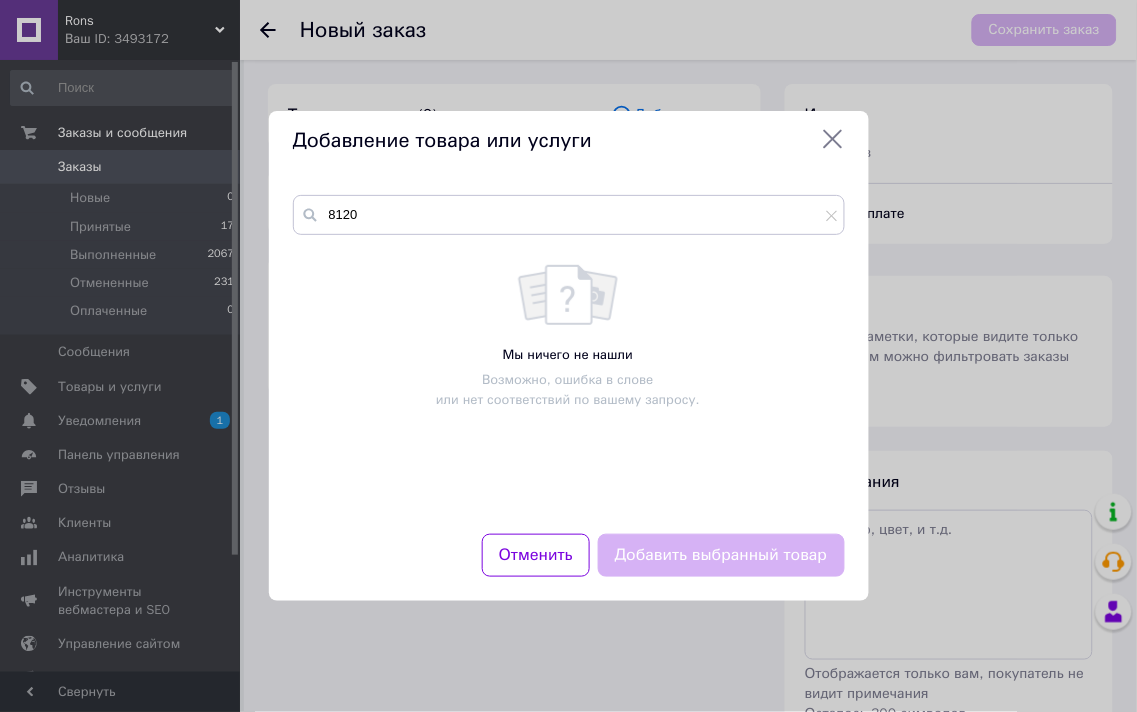 click 